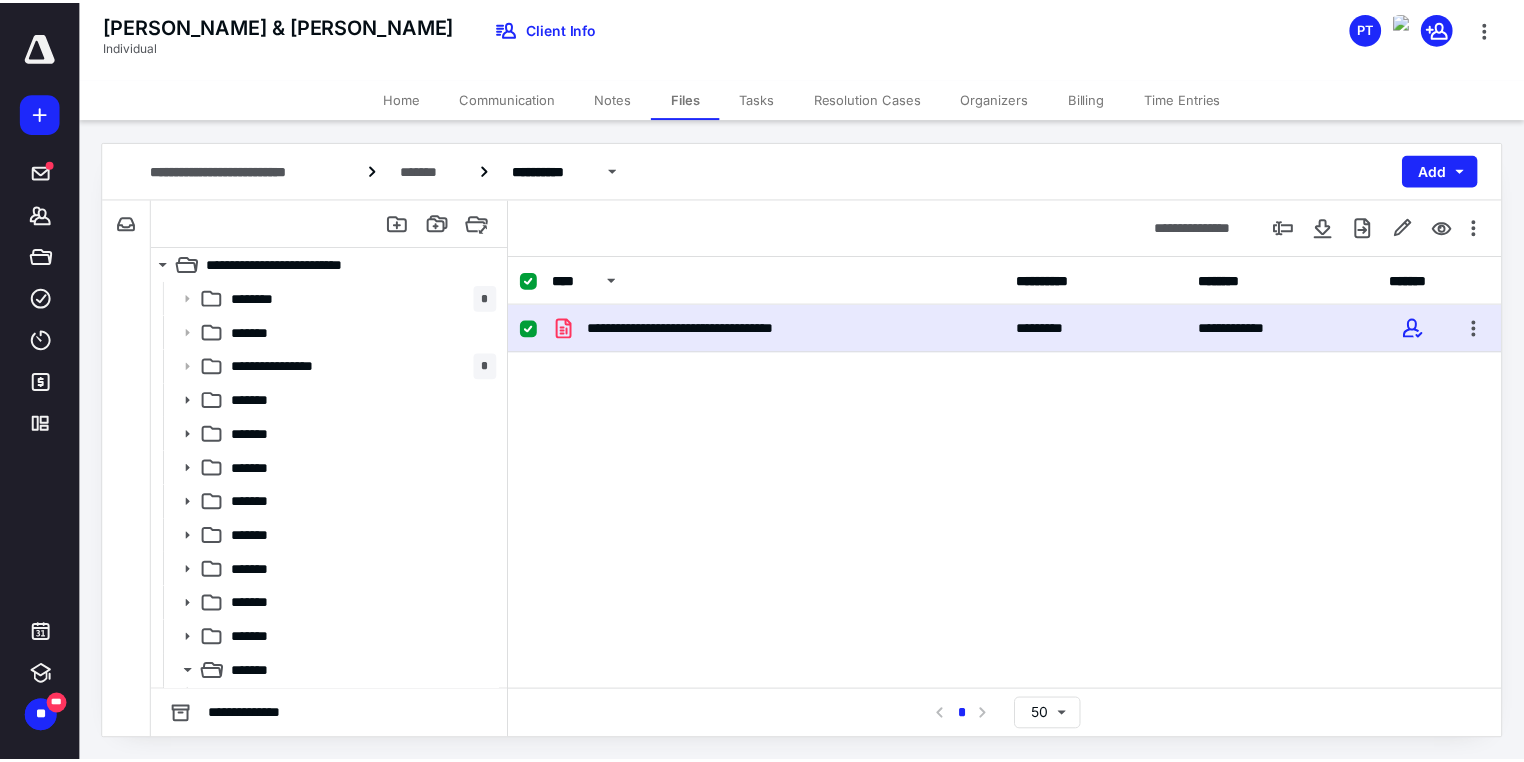 scroll, scrollTop: 0, scrollLeft: 0, axis: both 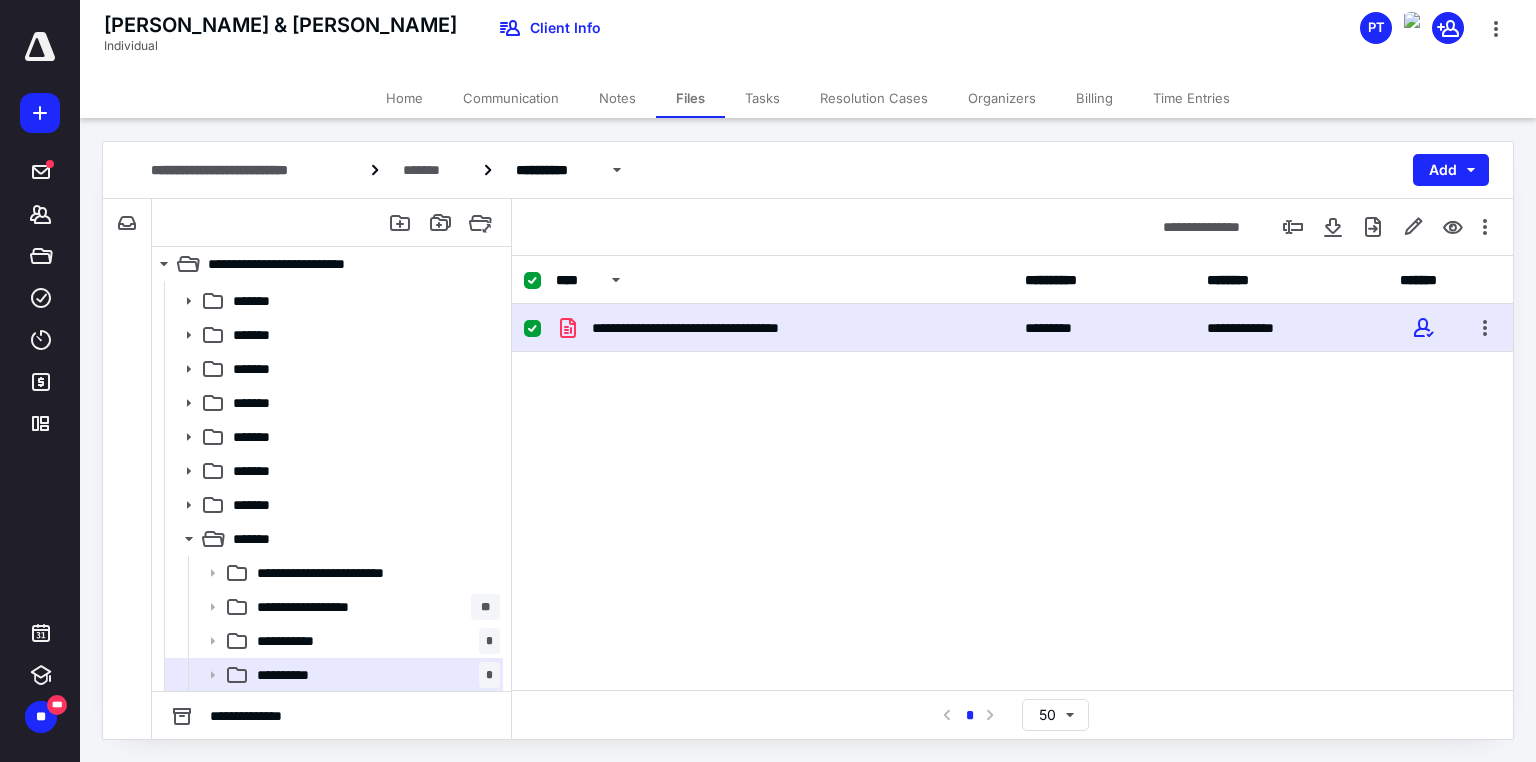 drag, startPoint x: 404, startPoint y: 89, endPoint x: 417, endPoint y: 89, distance: 13 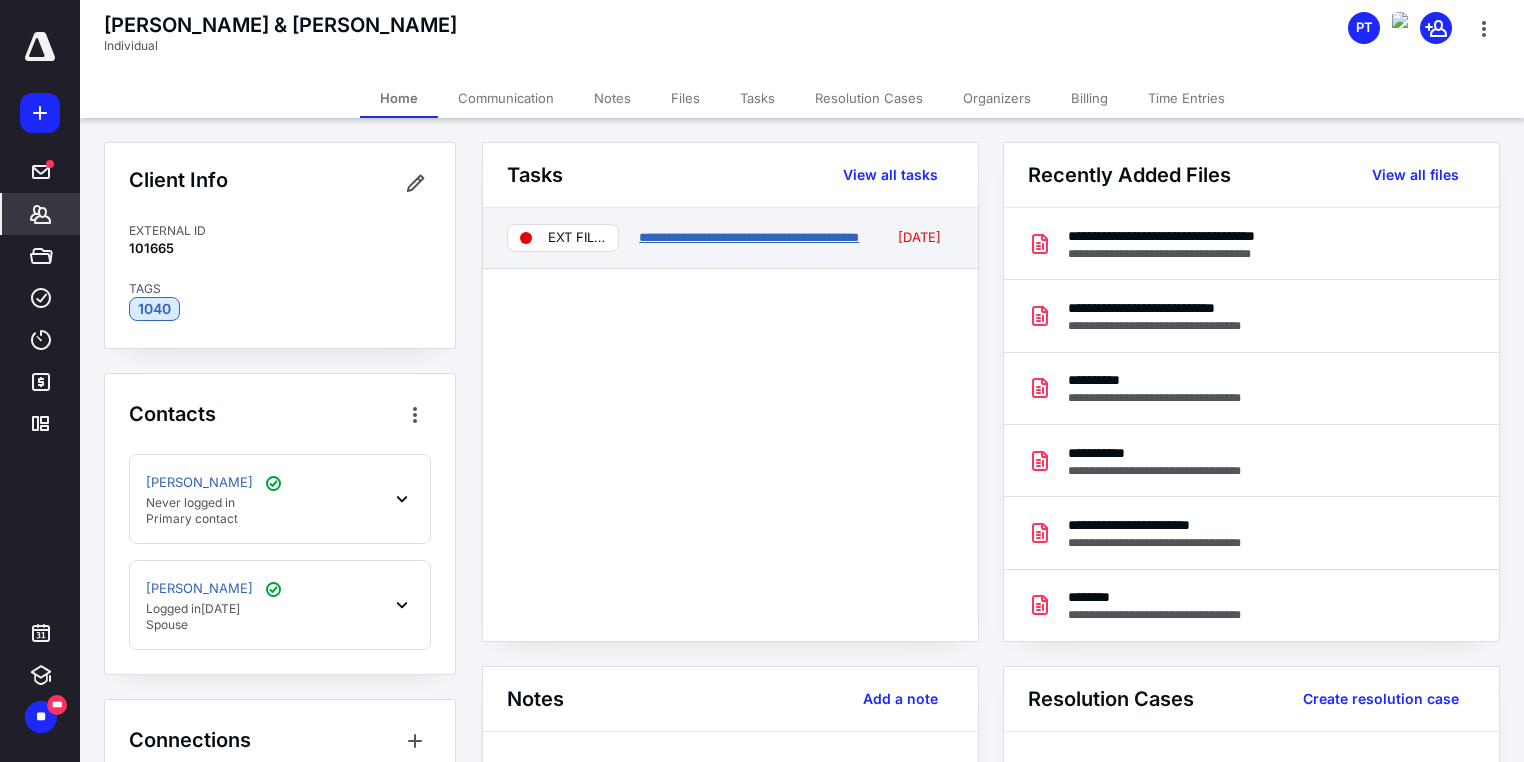 click on "**********" at bounding box center (749, 237) 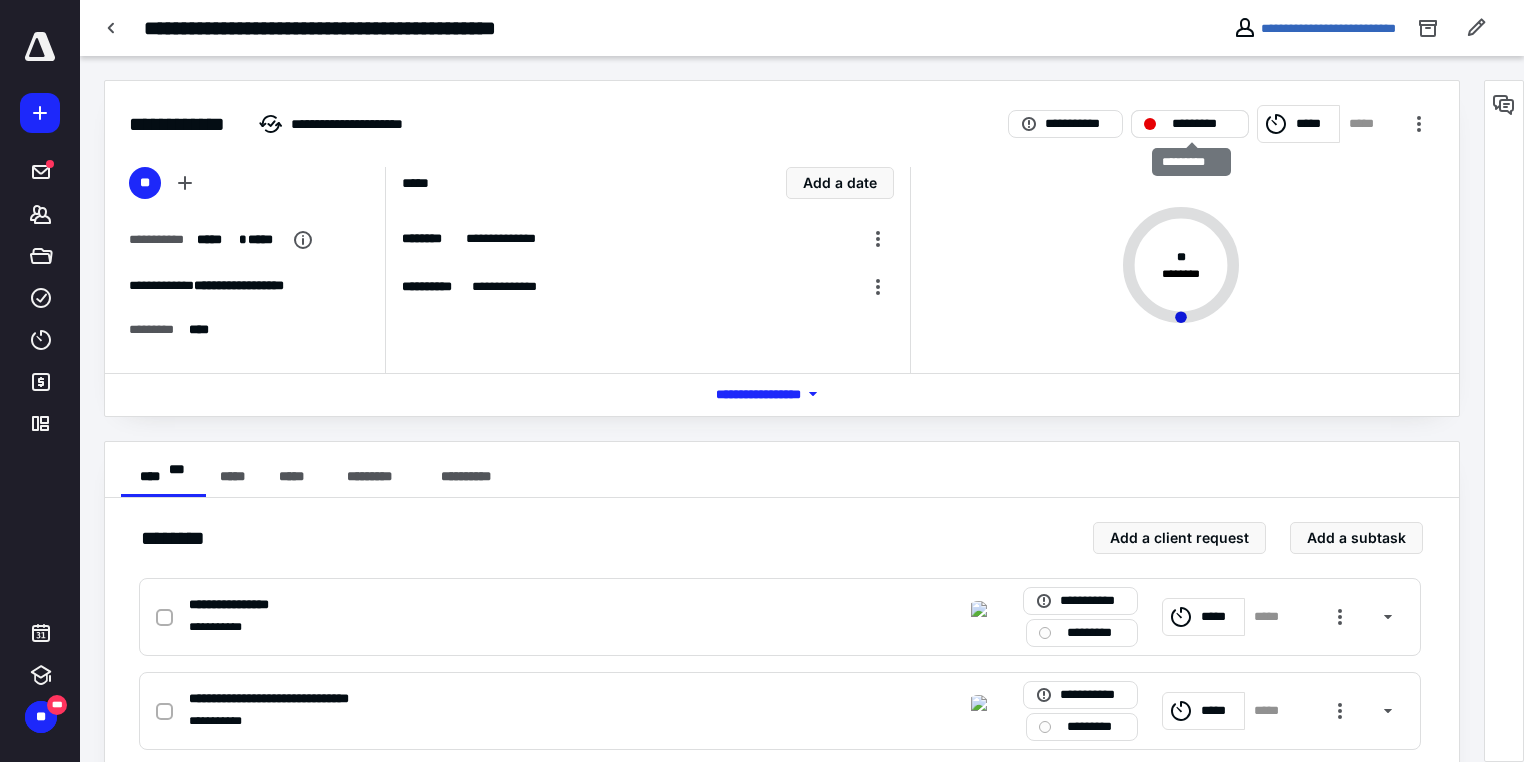 click on "*********" at bounding box center [1204, 124] 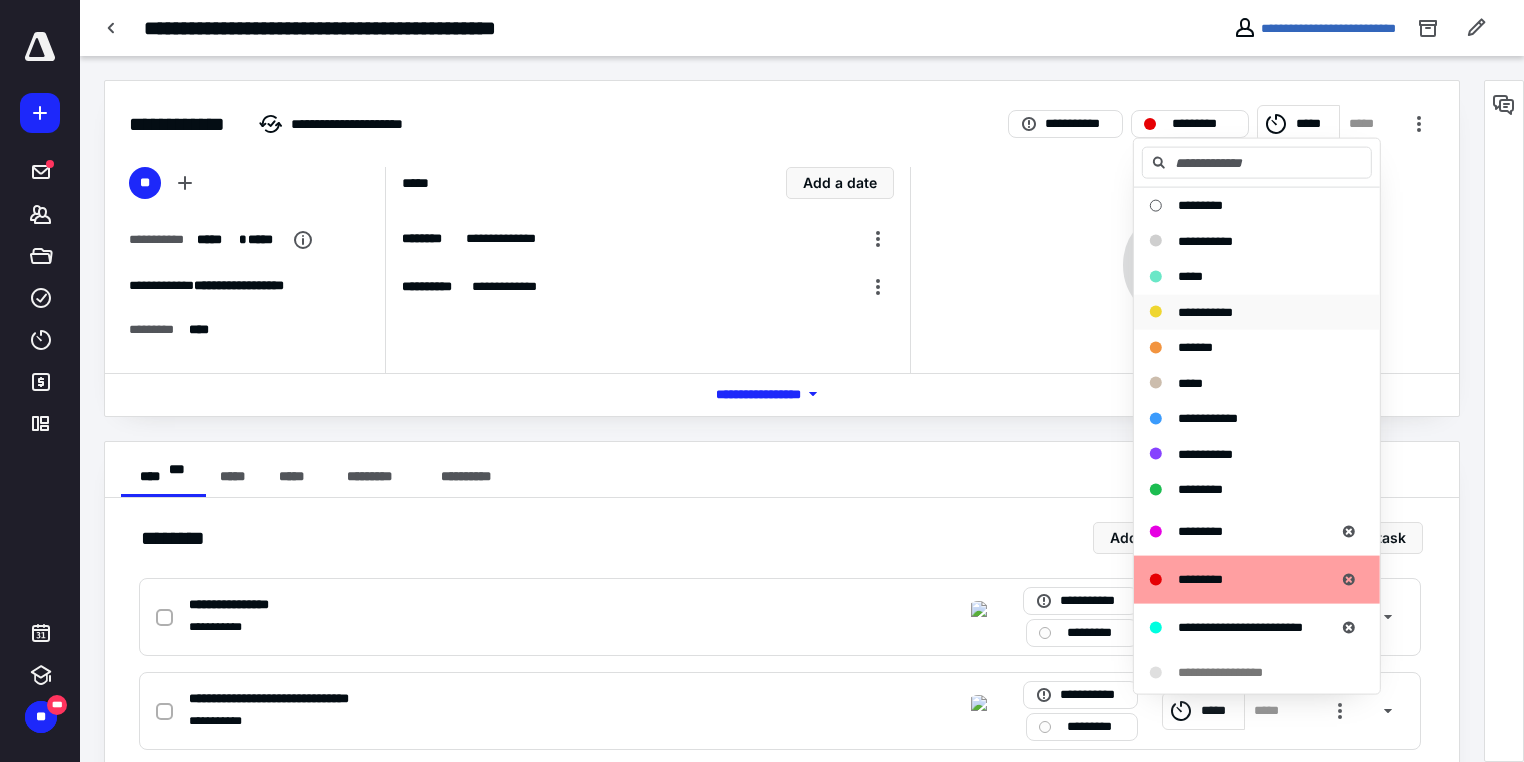 click on "**********" at bounding box center (1205, 311) 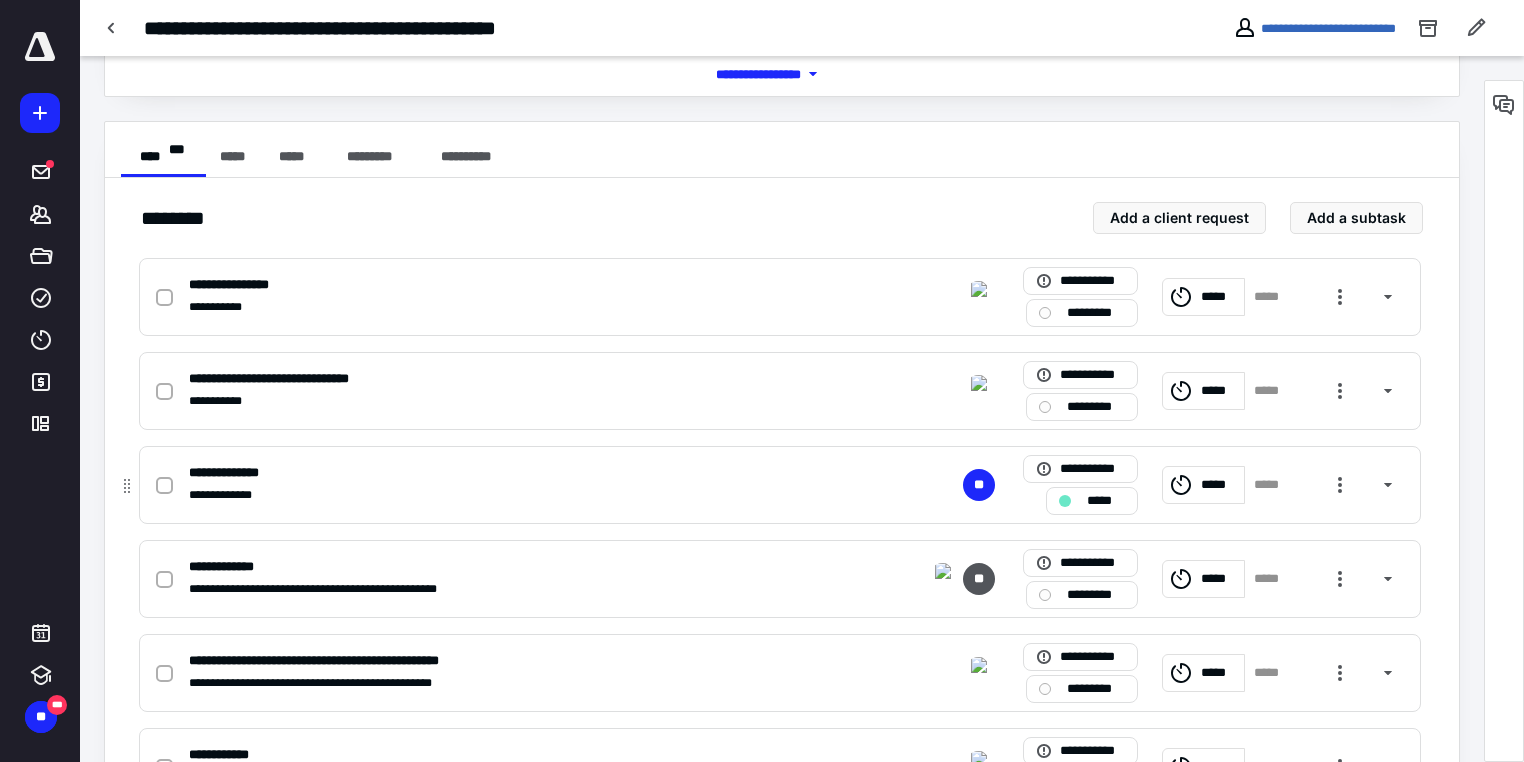 scroll, scrollTop: 506, scrollLeft: 0, axis: vertical 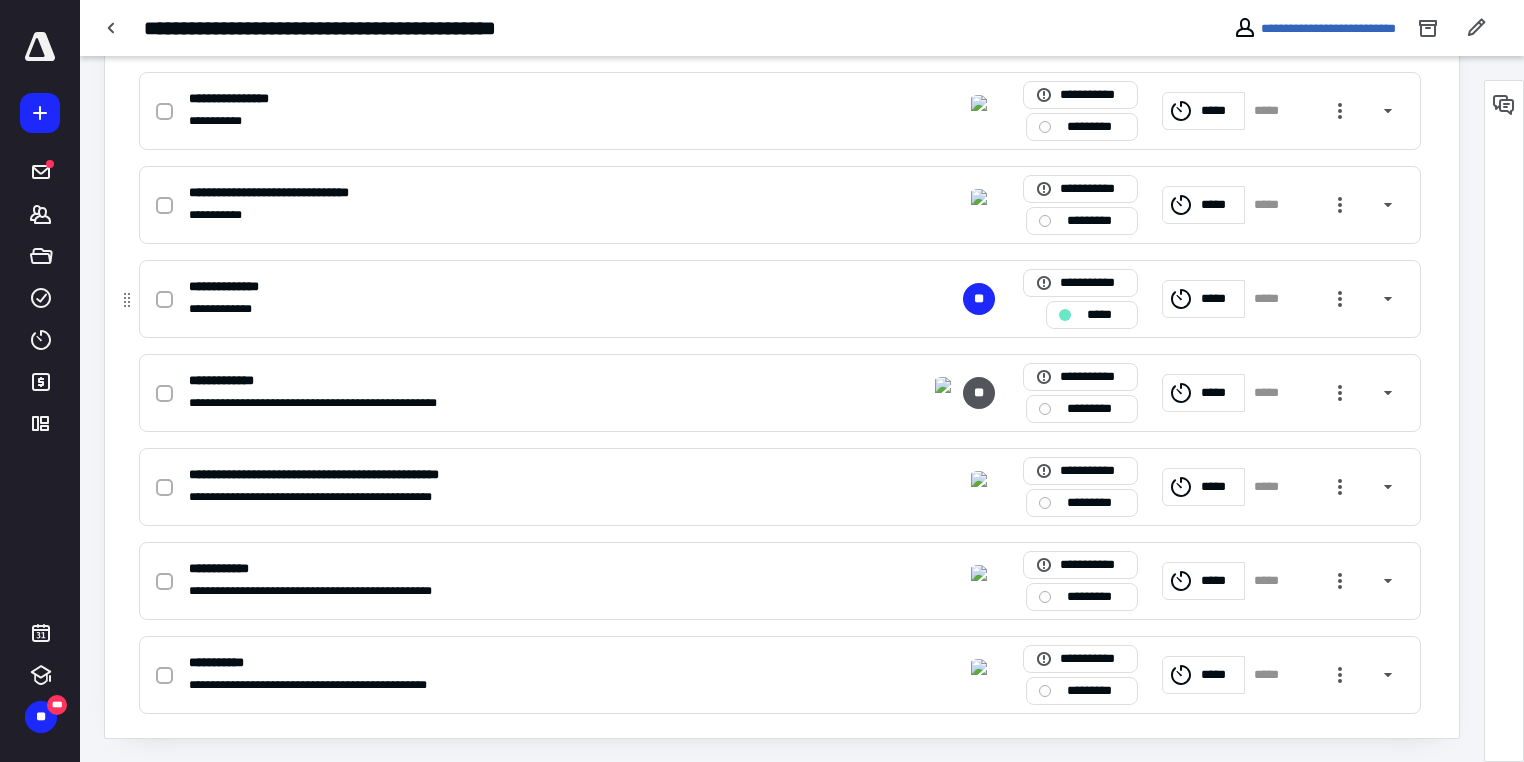 click on "*****" at bounding box center (1092, 315) 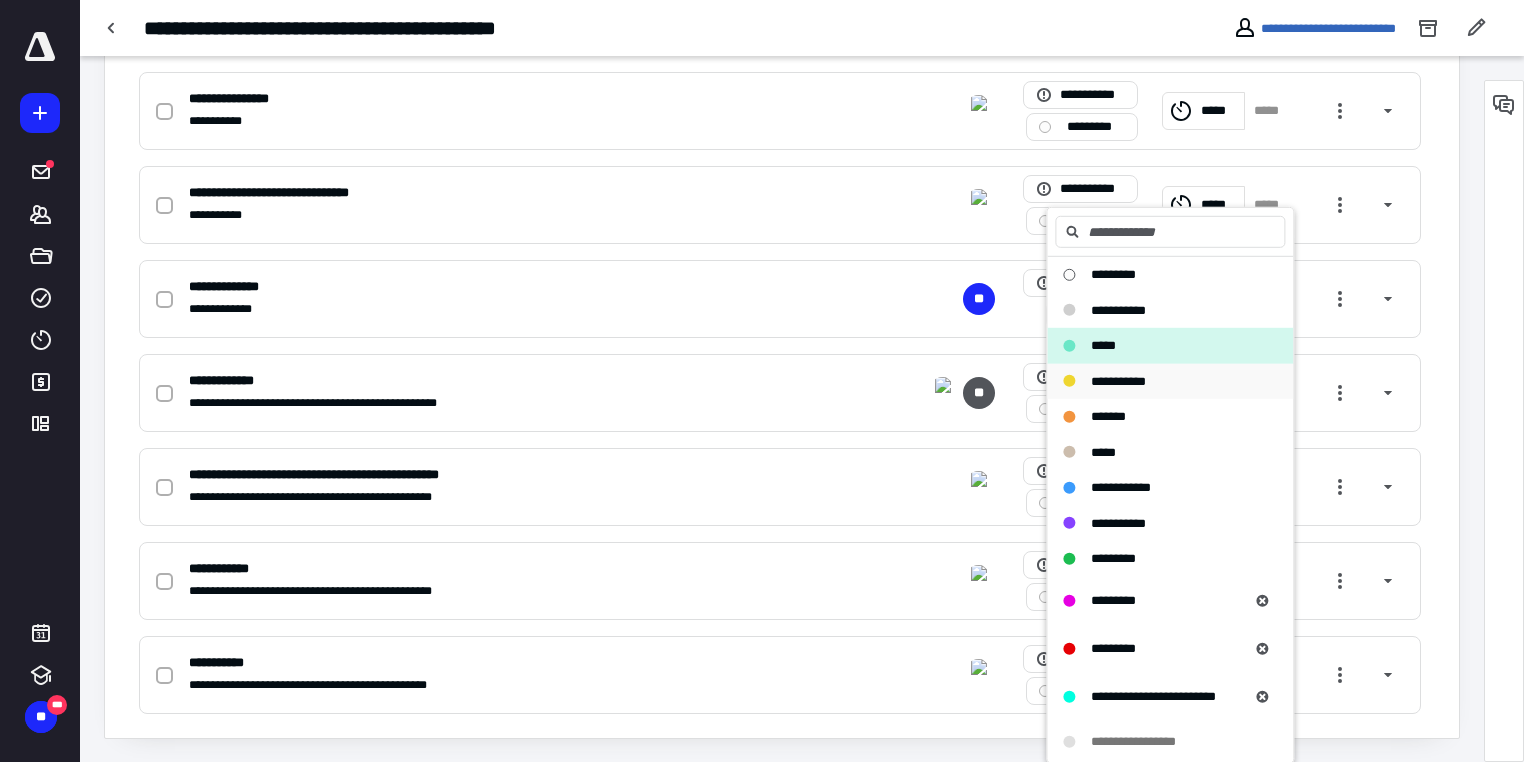 click on "**********" at bounding box center [1118, 380] 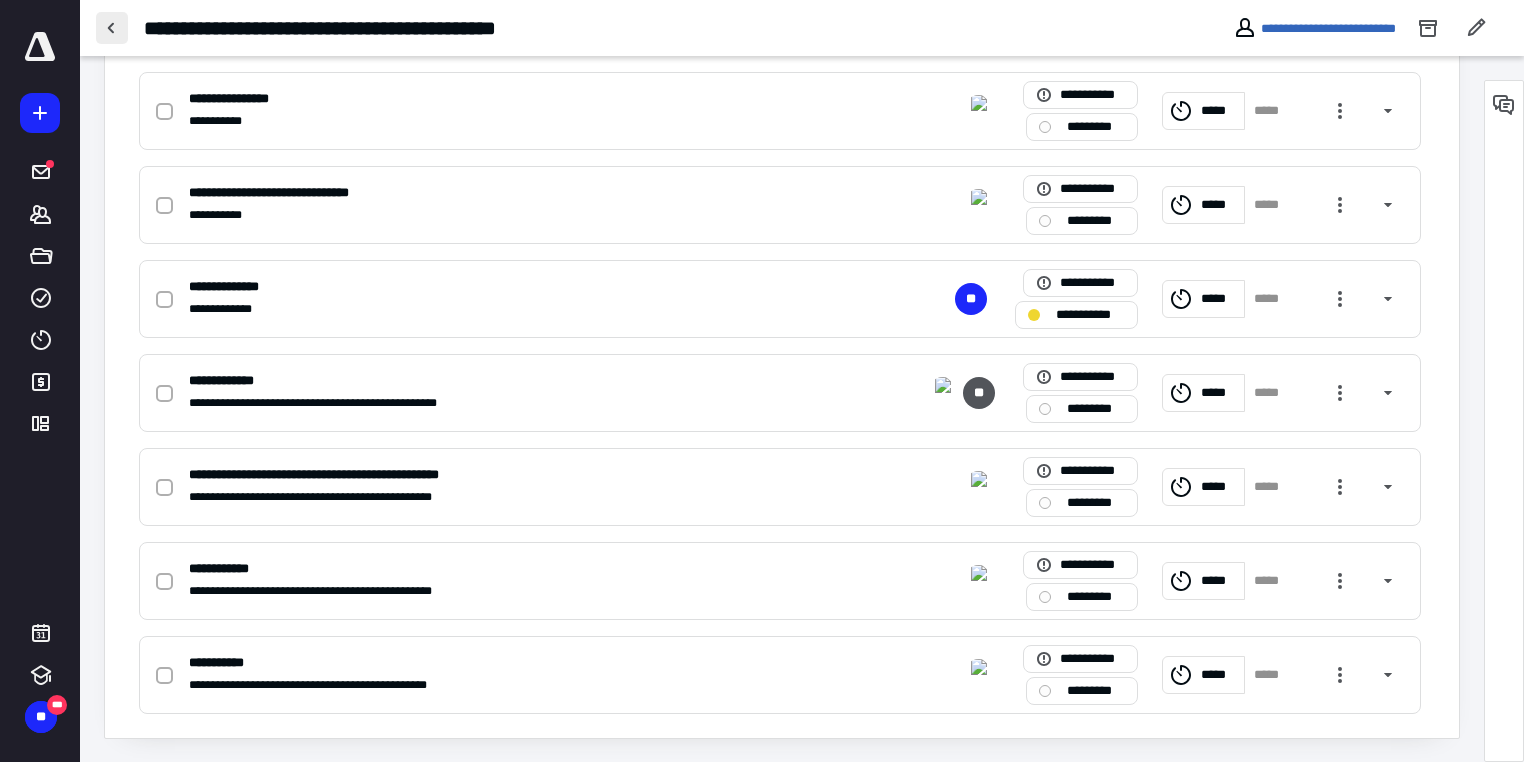 click at bounding box center [112, 28] 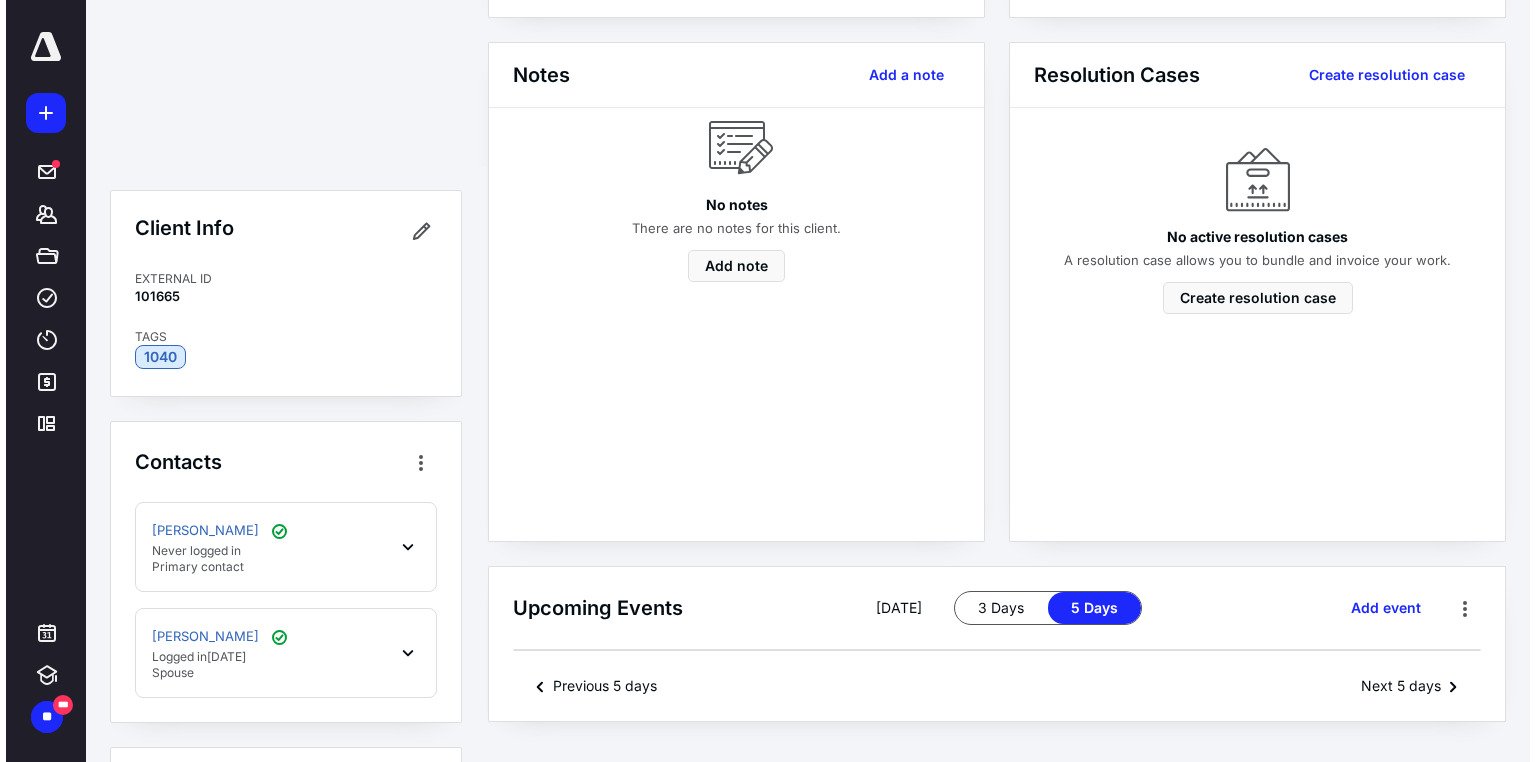 scroll, scrollTop: 0, scrollLeft: 0, axis: both 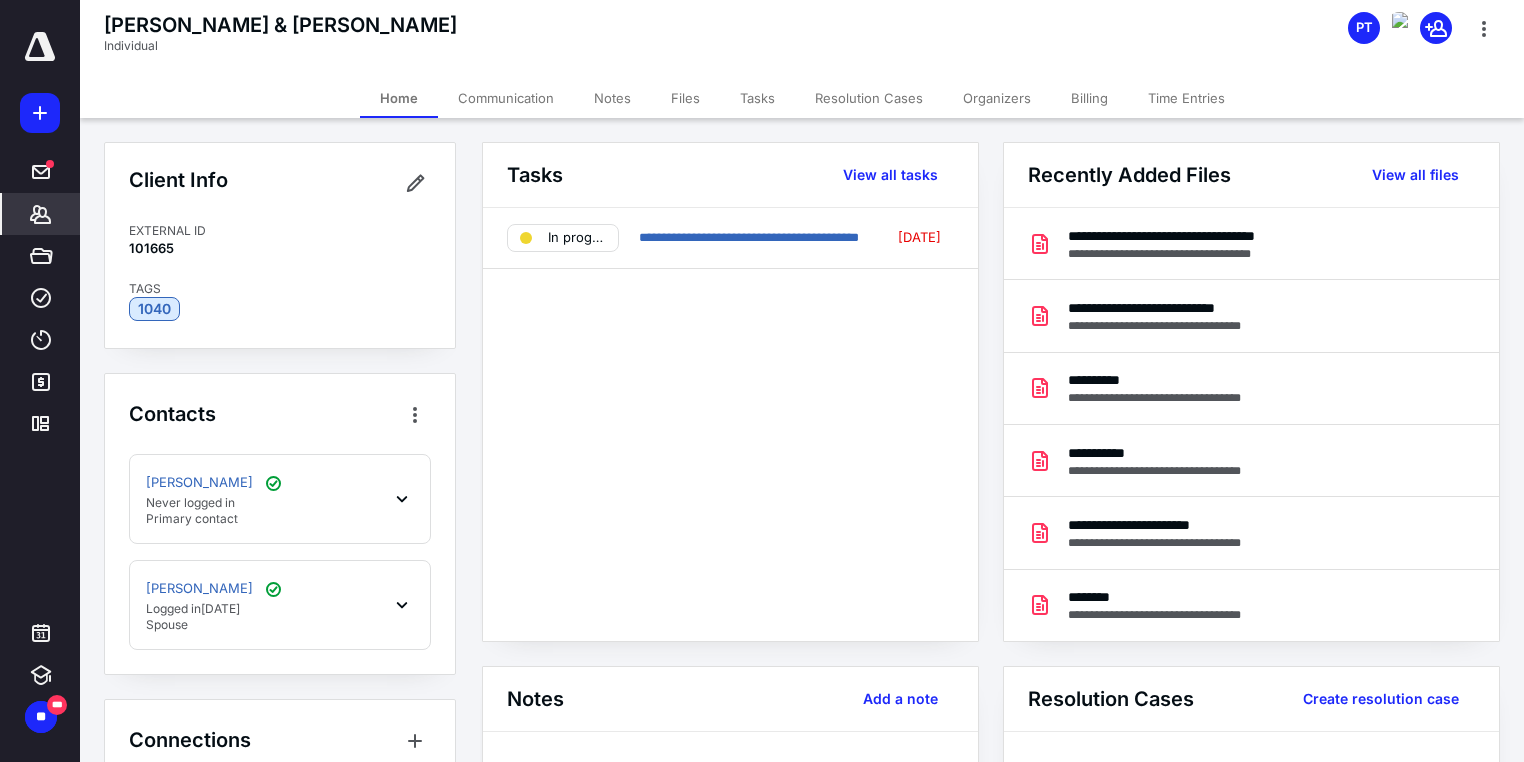 click on "Files" at bounding box center (685, 98) 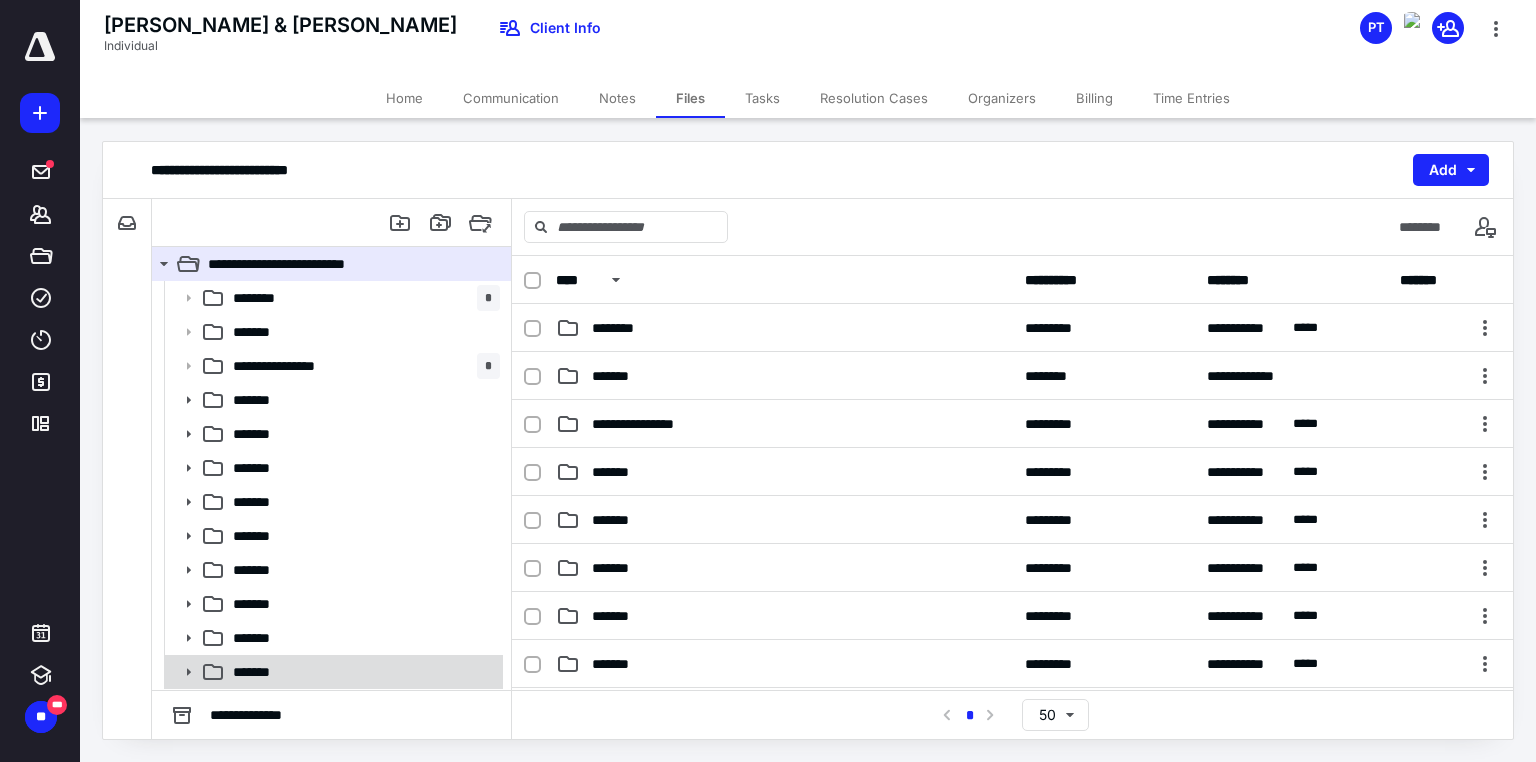 click 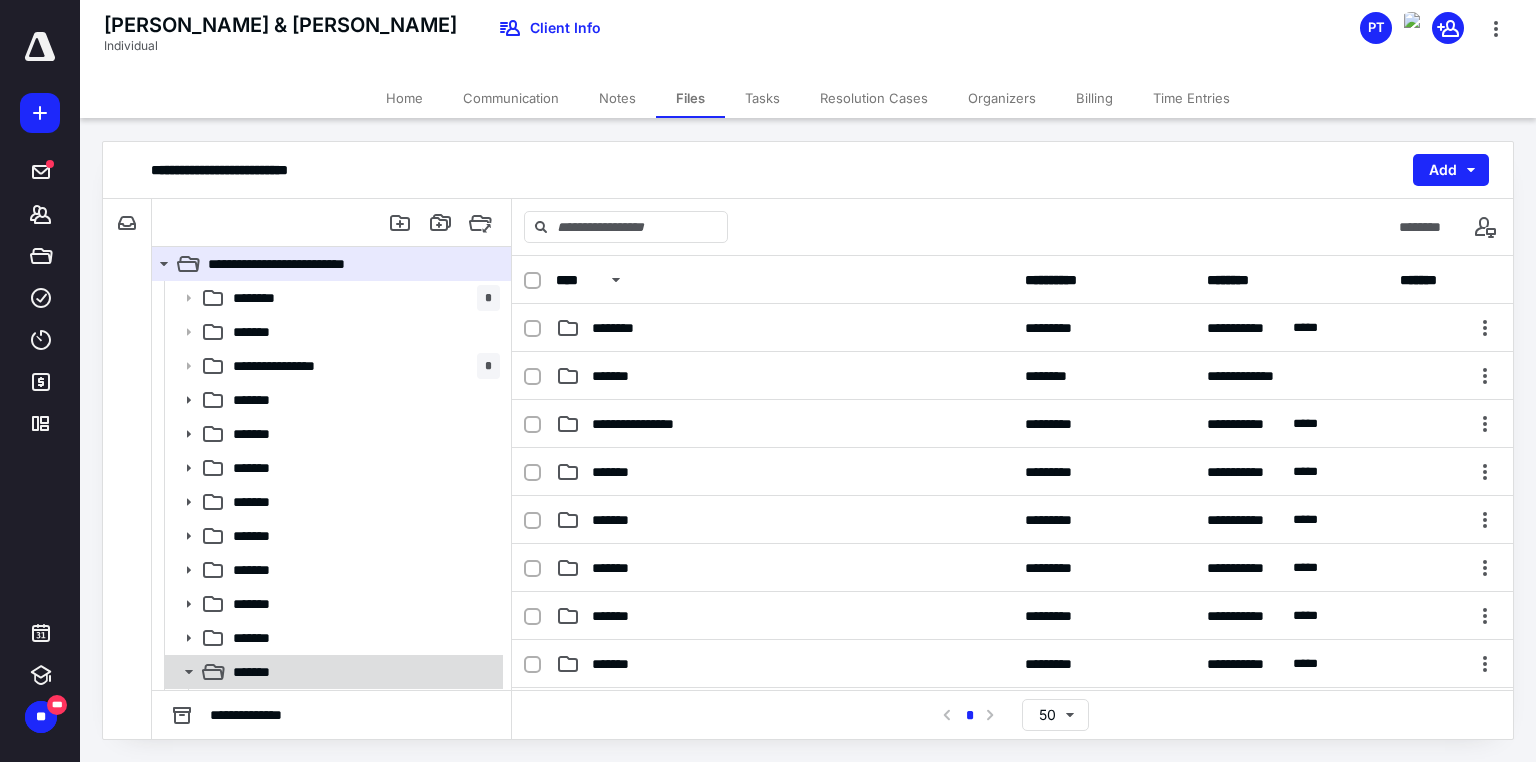 scroll, scrollTop: 133, scrollLeft: 0, axis: vertical 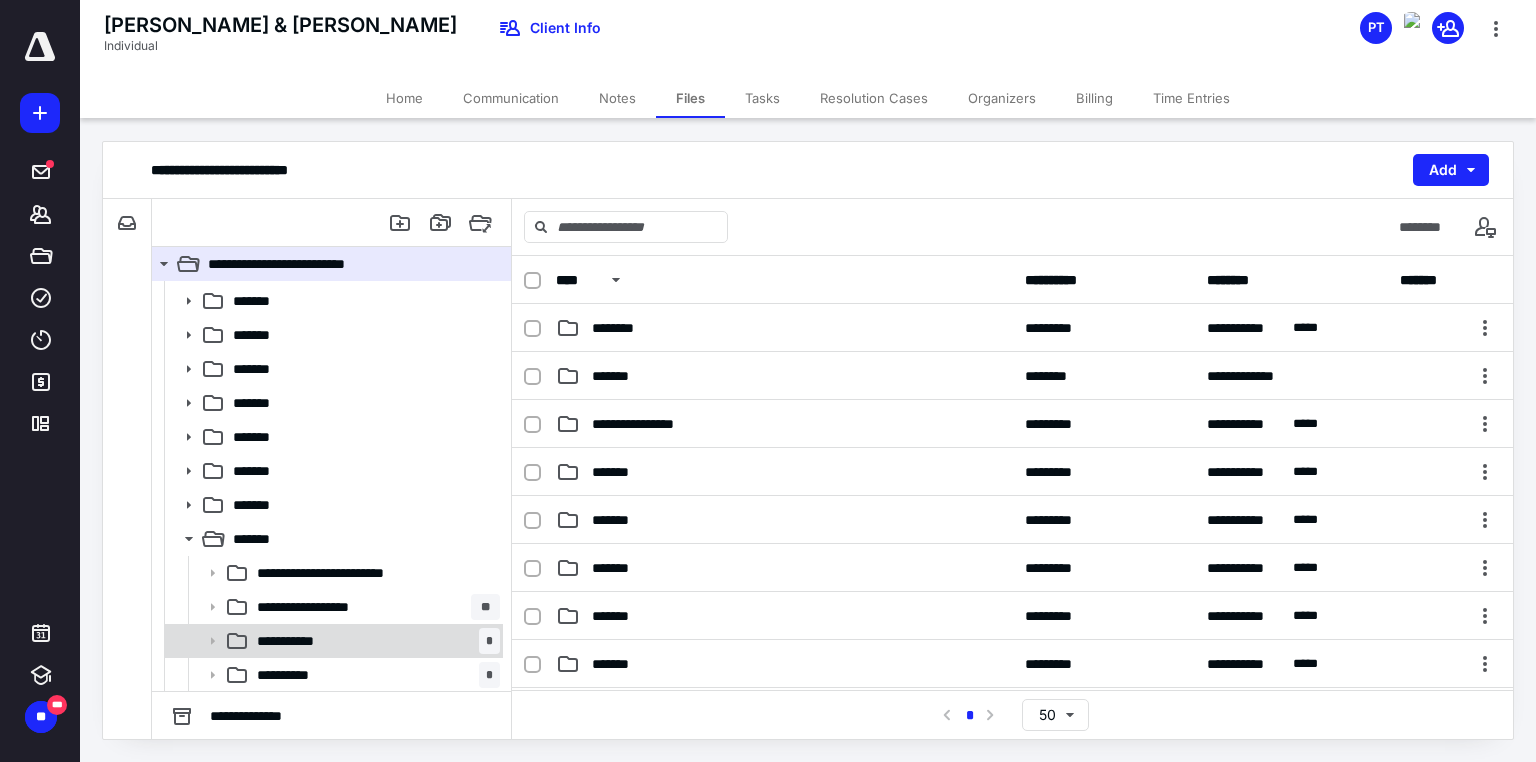 click on "**********" at bounding box center [299, 641] 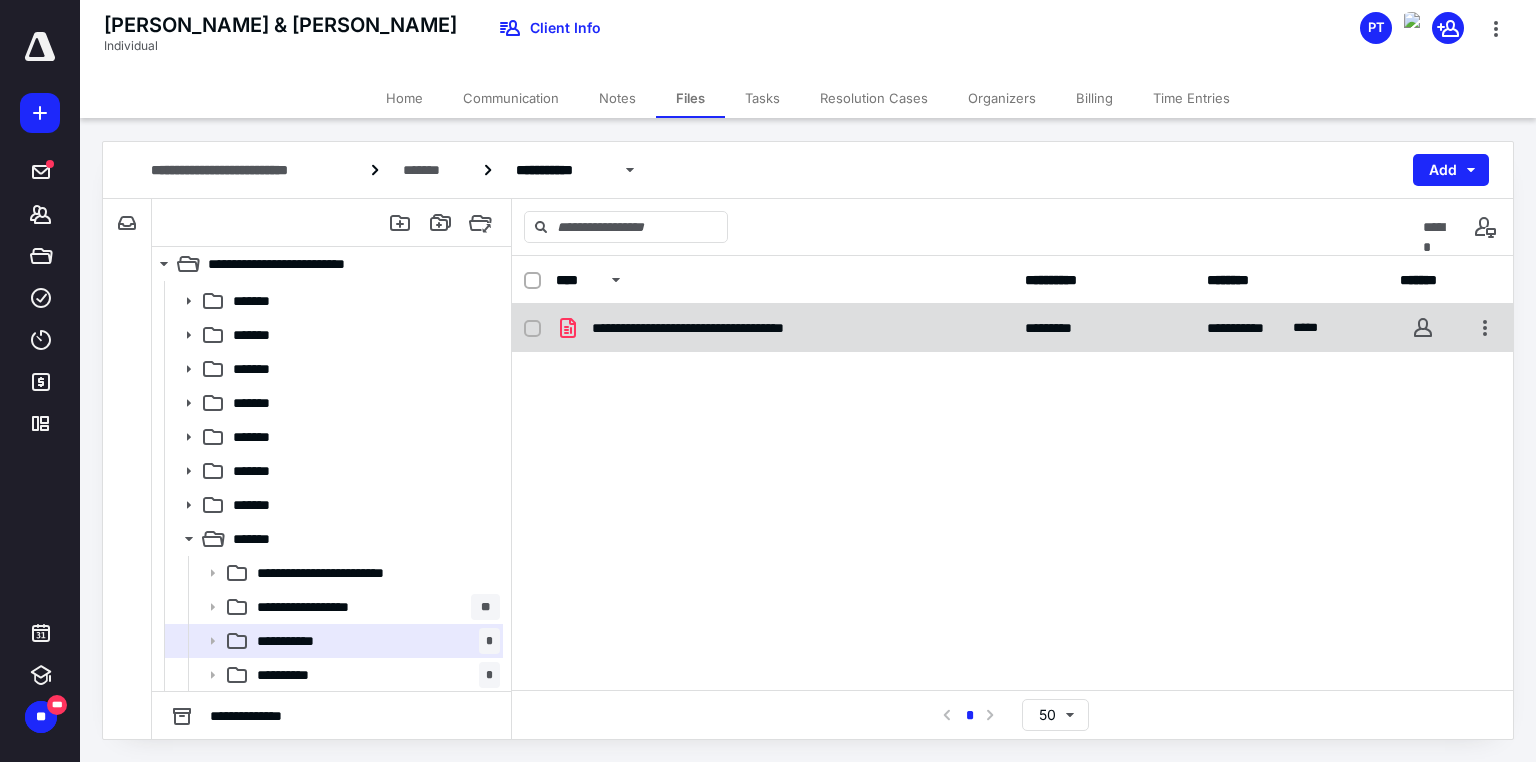 click 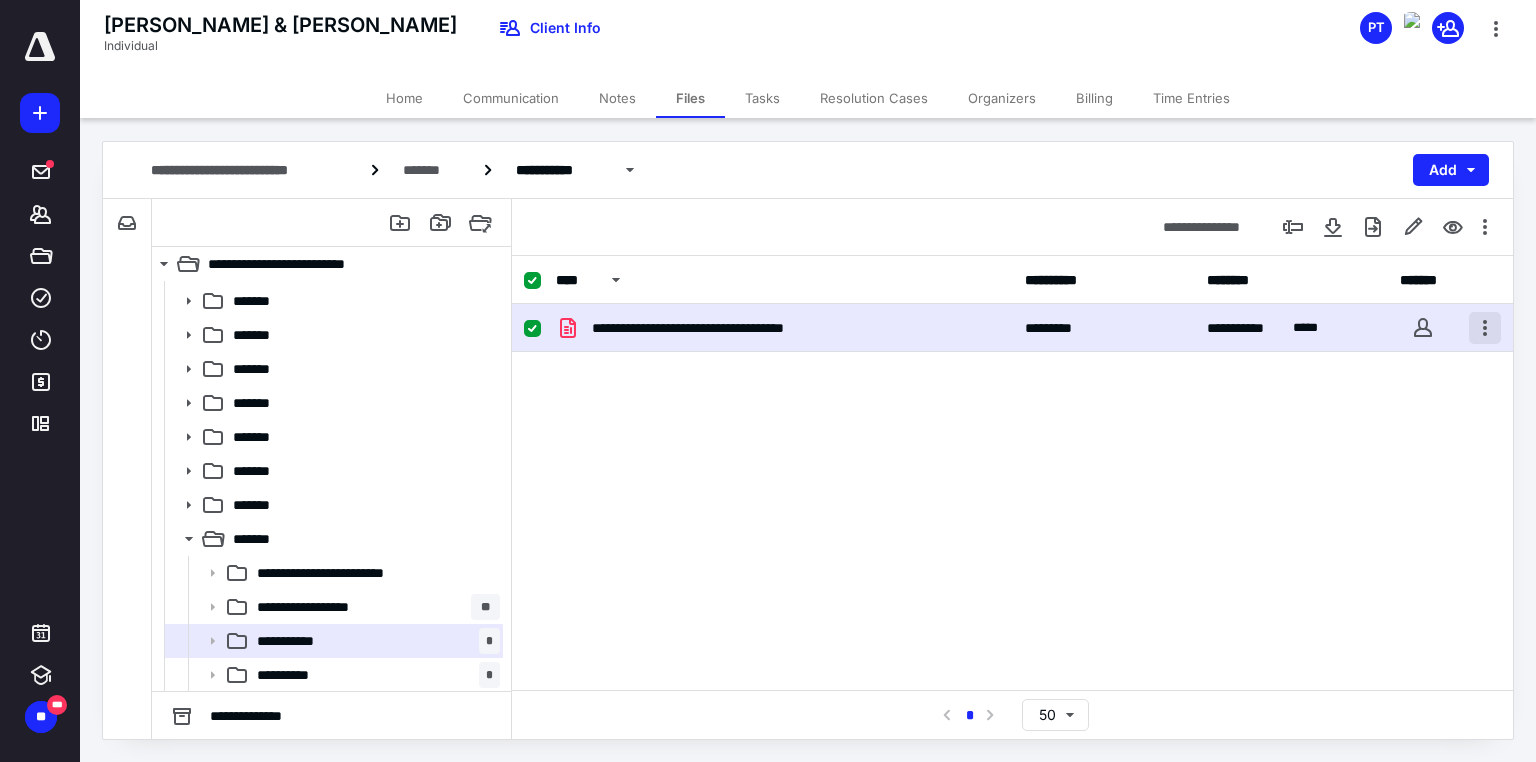 click at bounding box center [1485, 328] 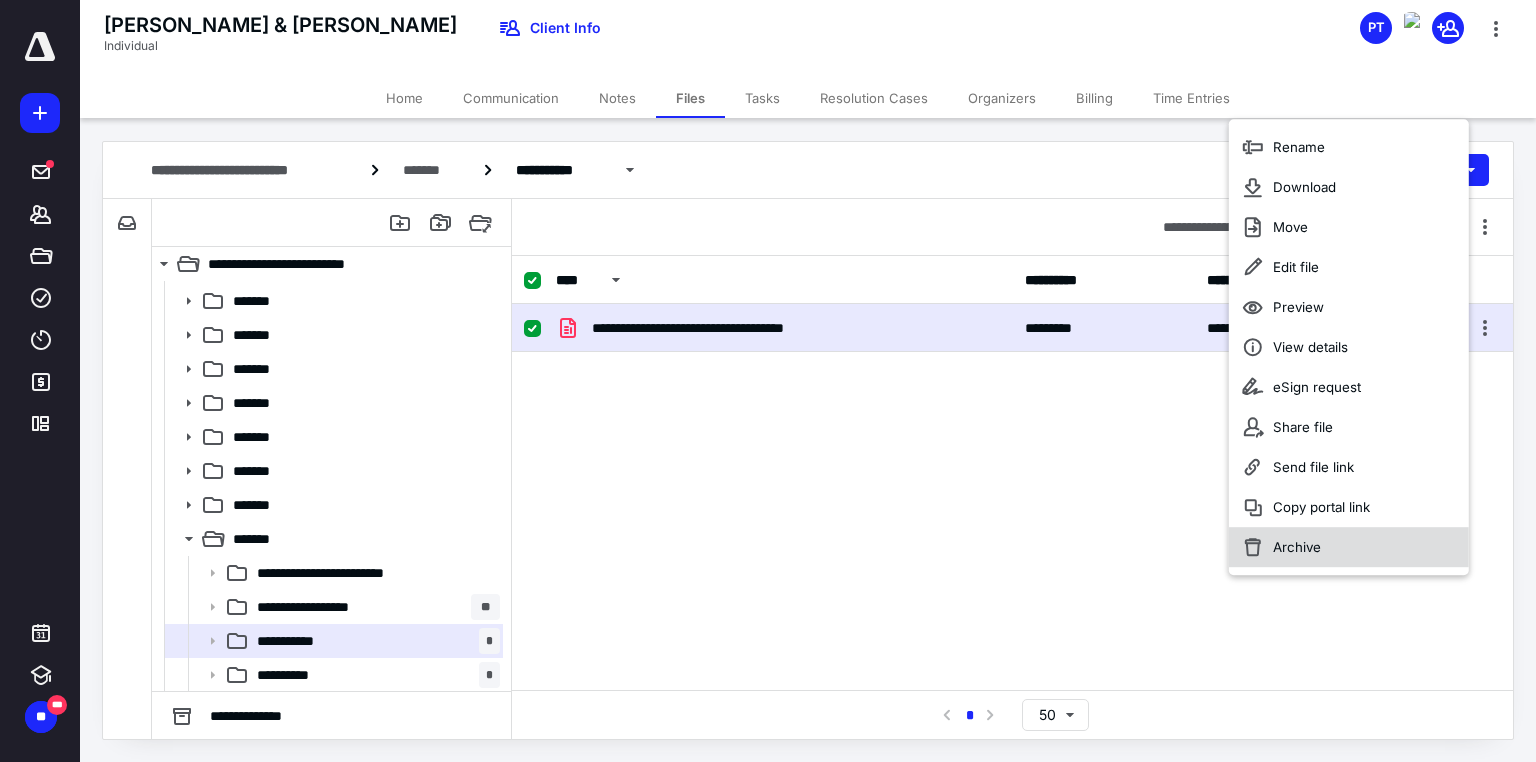 click on "Archive" at bounding box center [1297, 547] 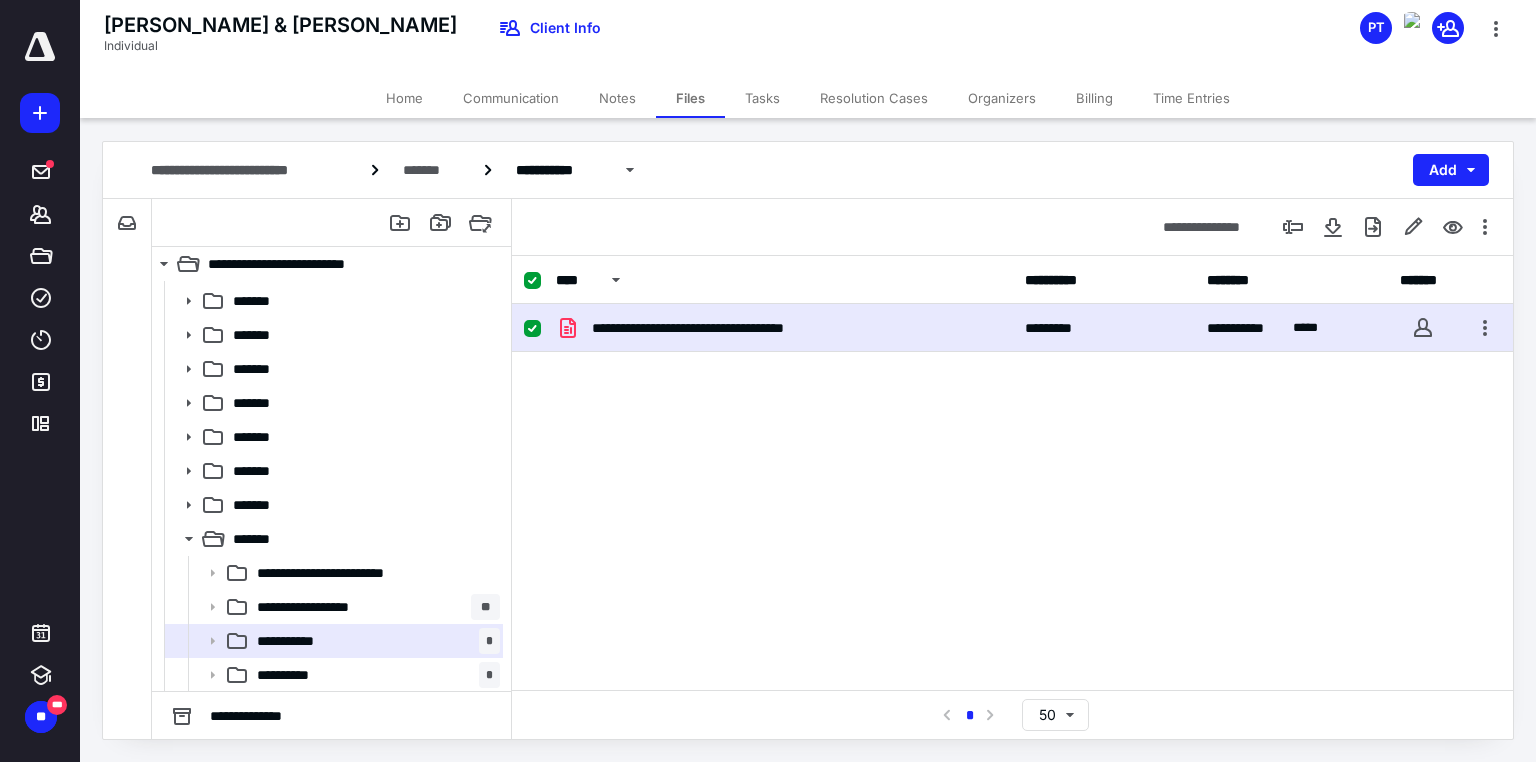 checkbox on "false" 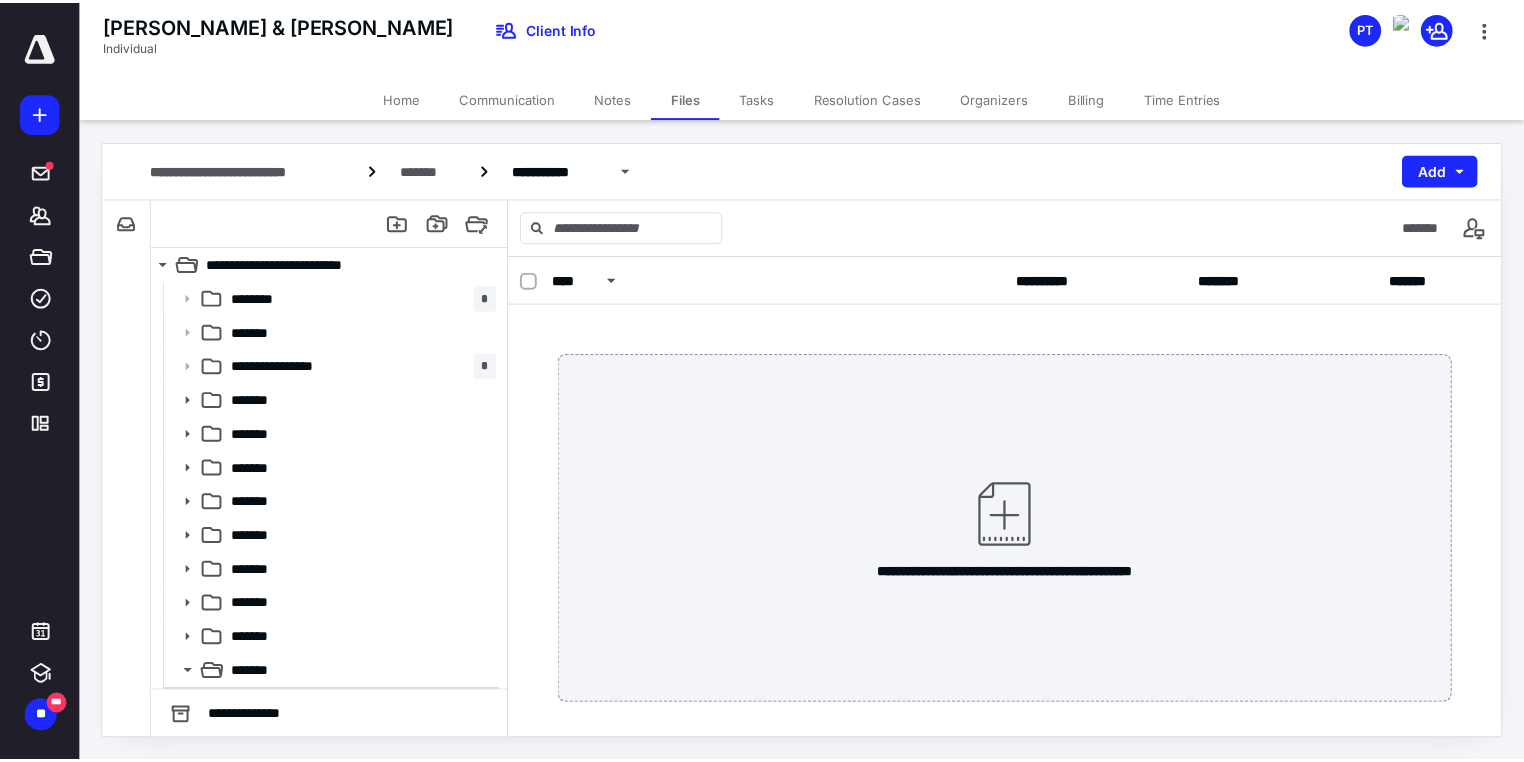 scroll, scrollTop: 133, scrollLeft: 0, axis: vertical 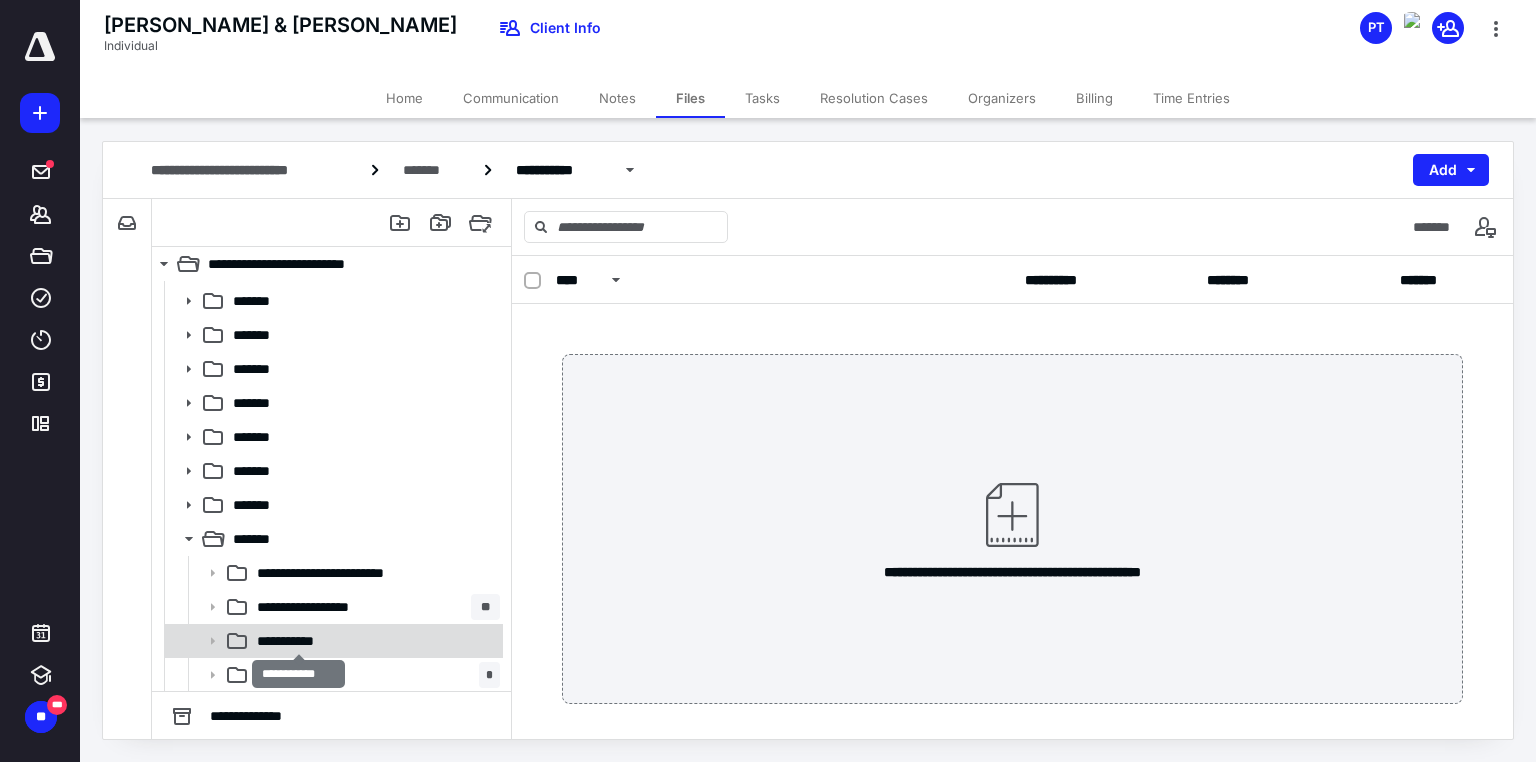 click on "**********" at bounding box center (299, 641) 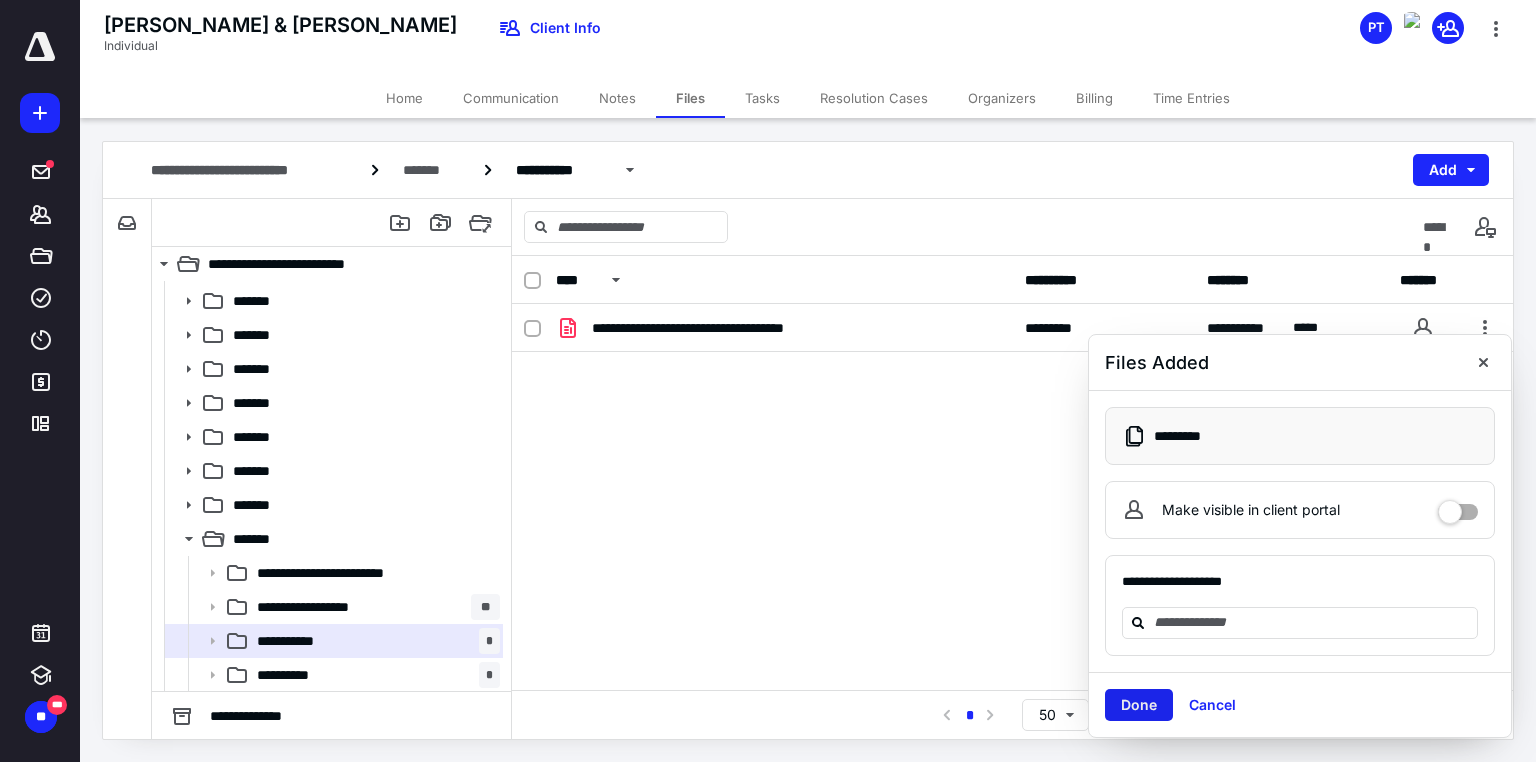 click on "Done" at bounding box center (1139, 705) 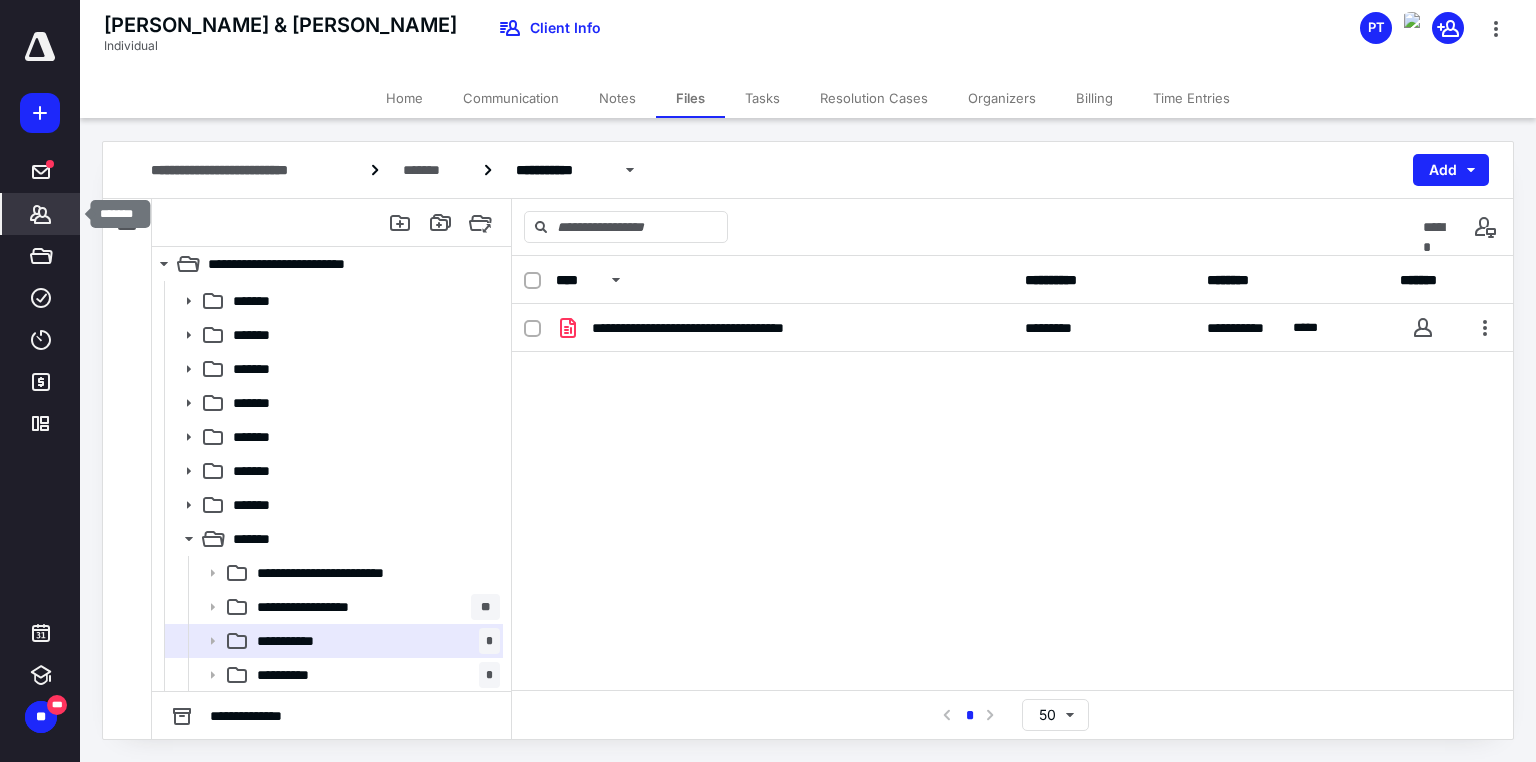click 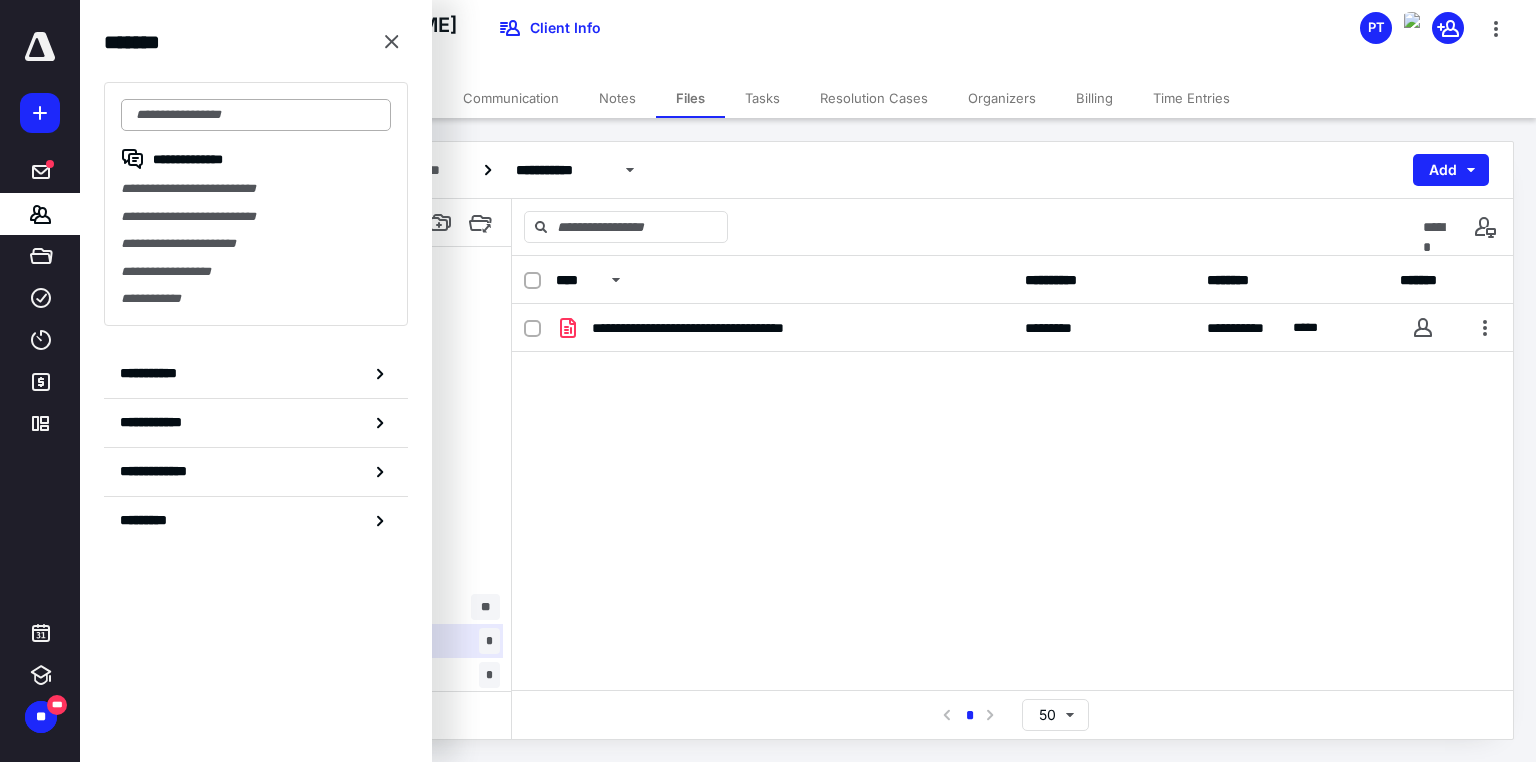 click at bounding box center [256, 115] 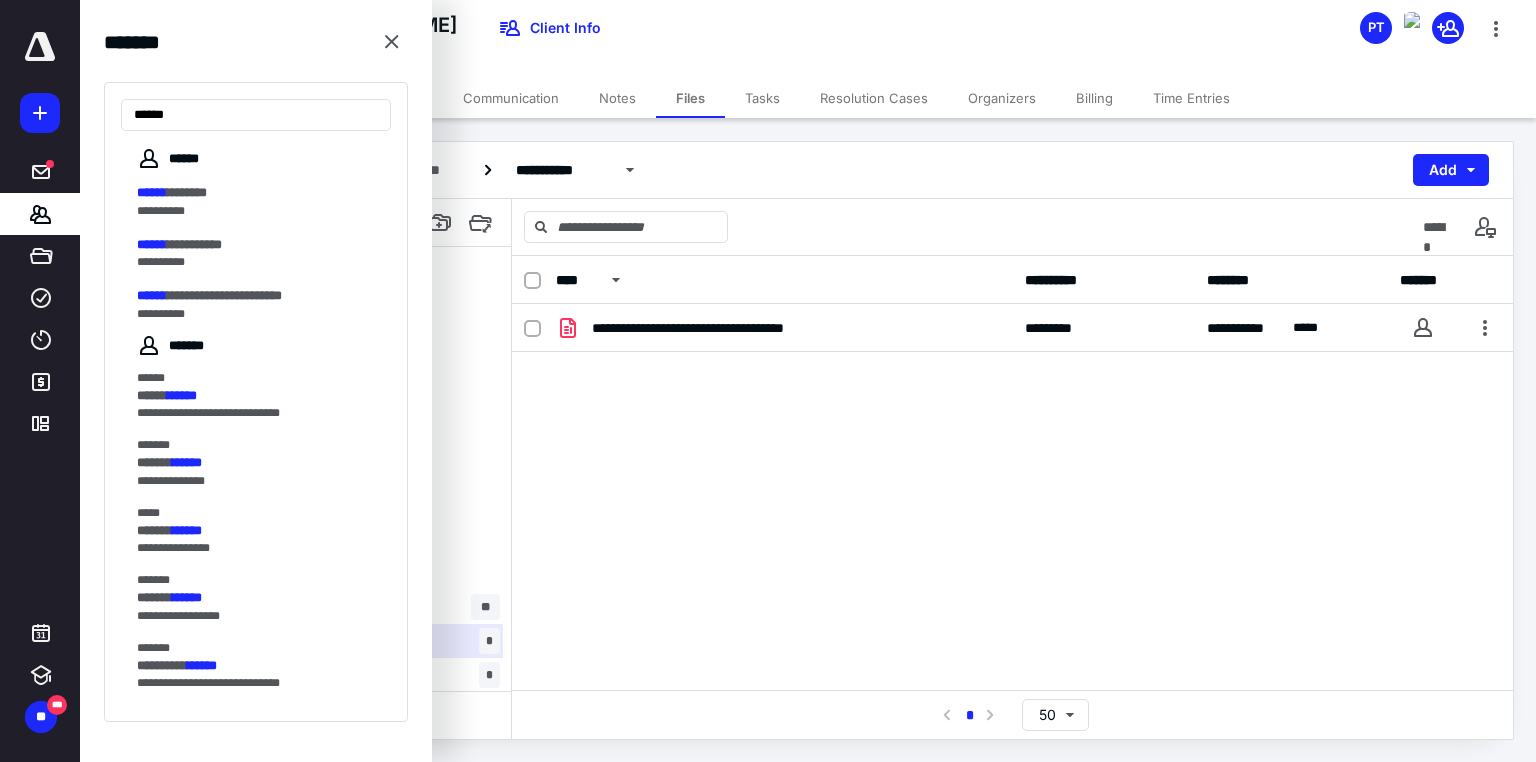 type on "******" 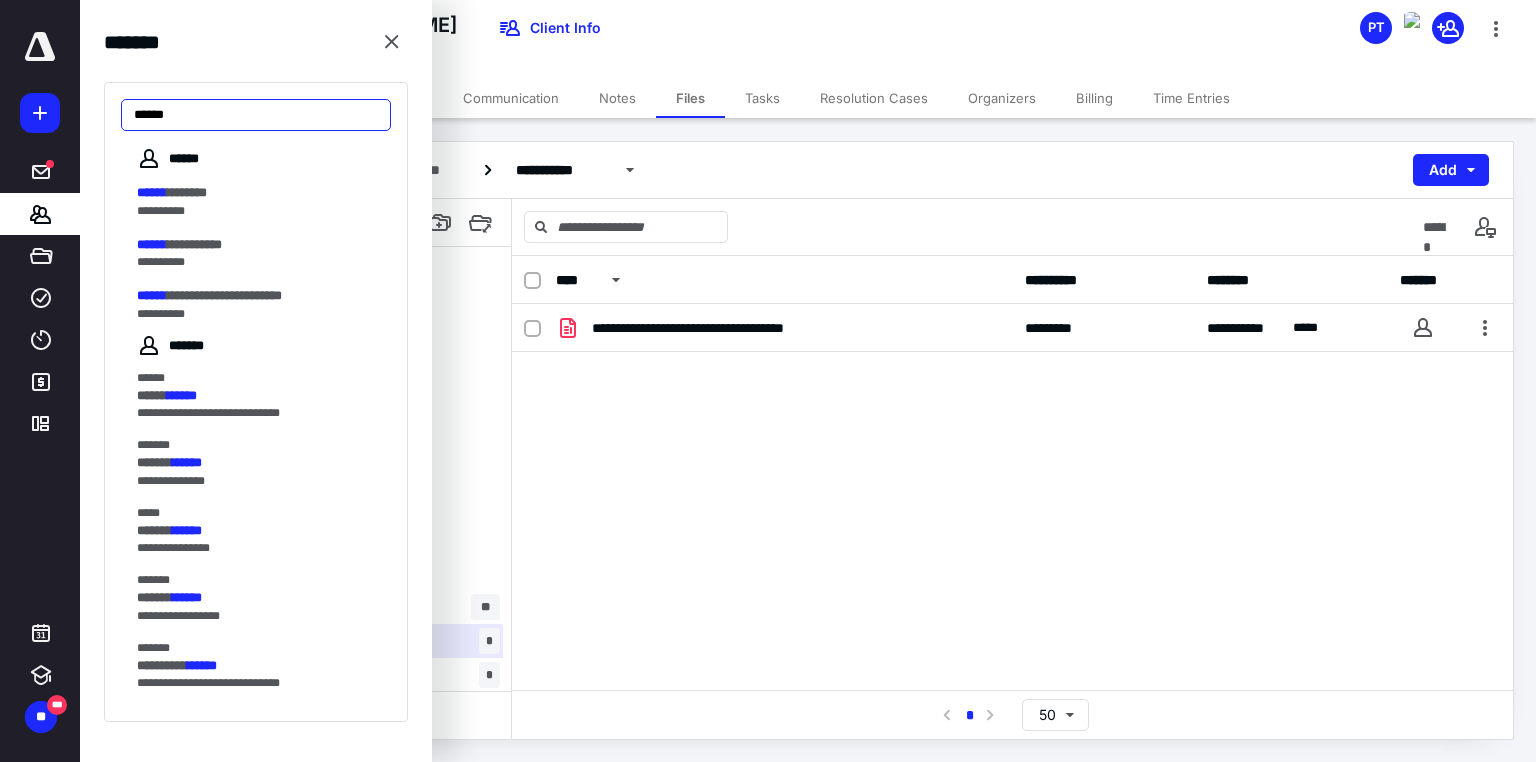 drag, startPoint x: 196, startPoint y: 116, endPoint x: -73, endPoint y: 116, distance: 269 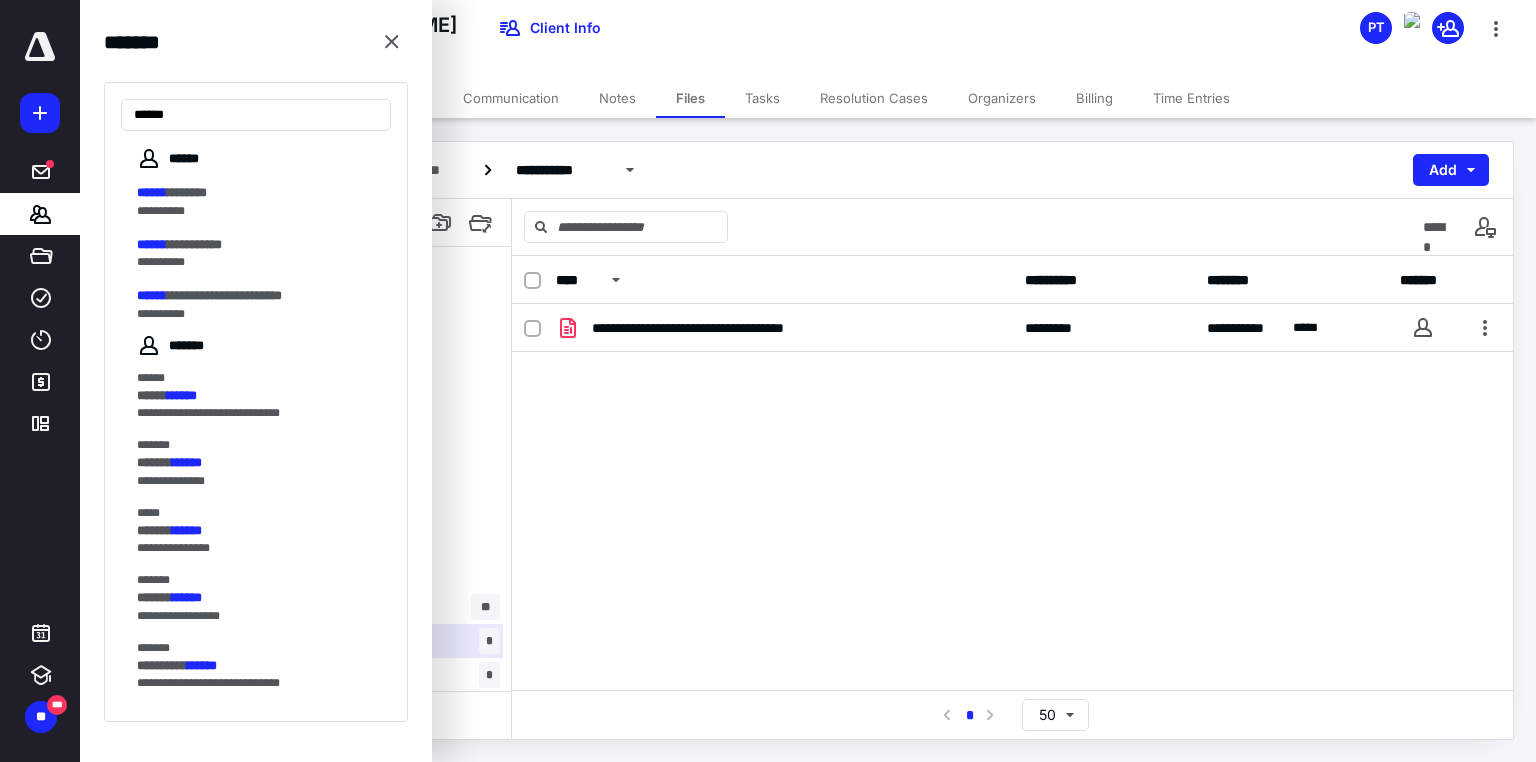 click on "**********" at bounding box center (768, 381) 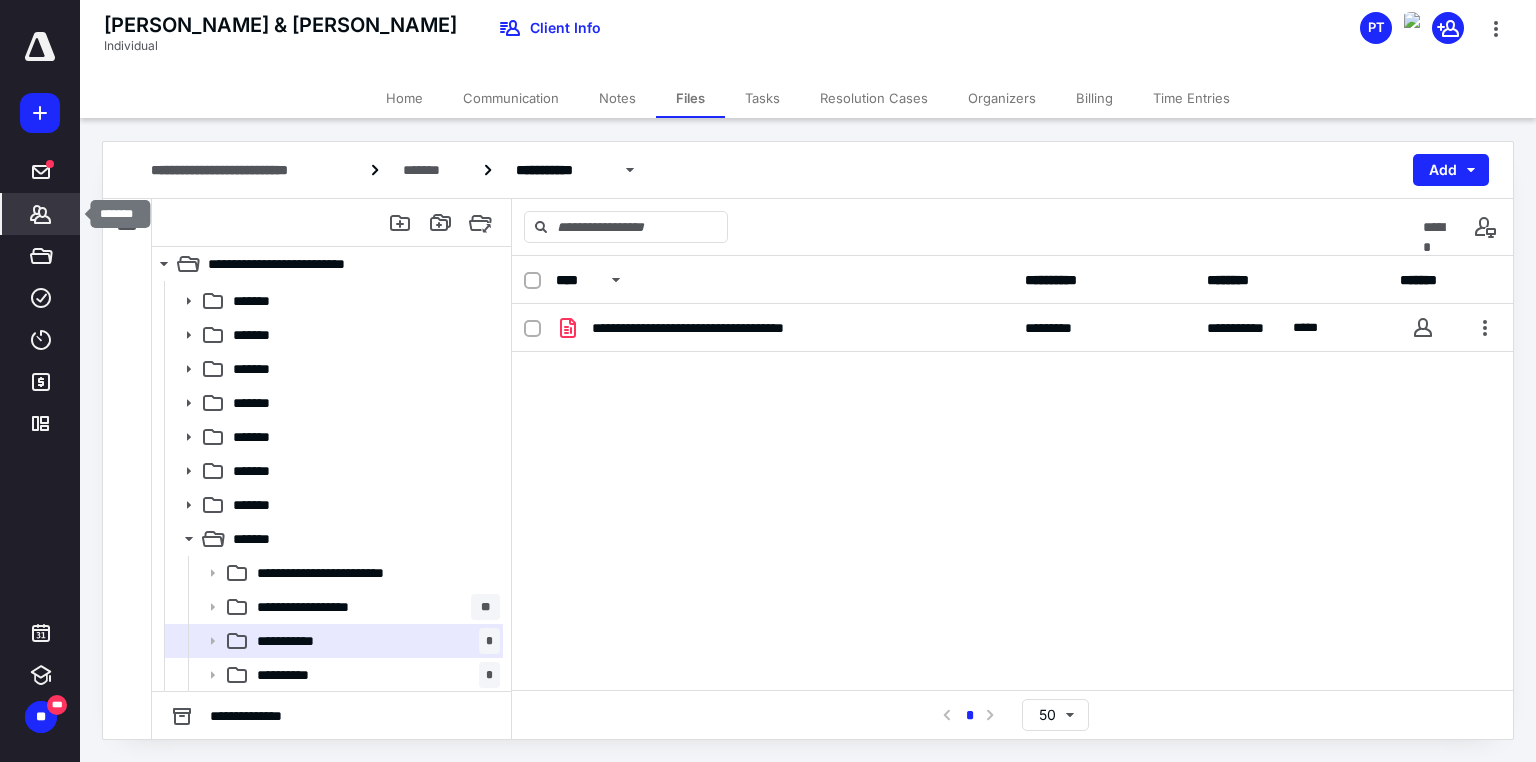 click 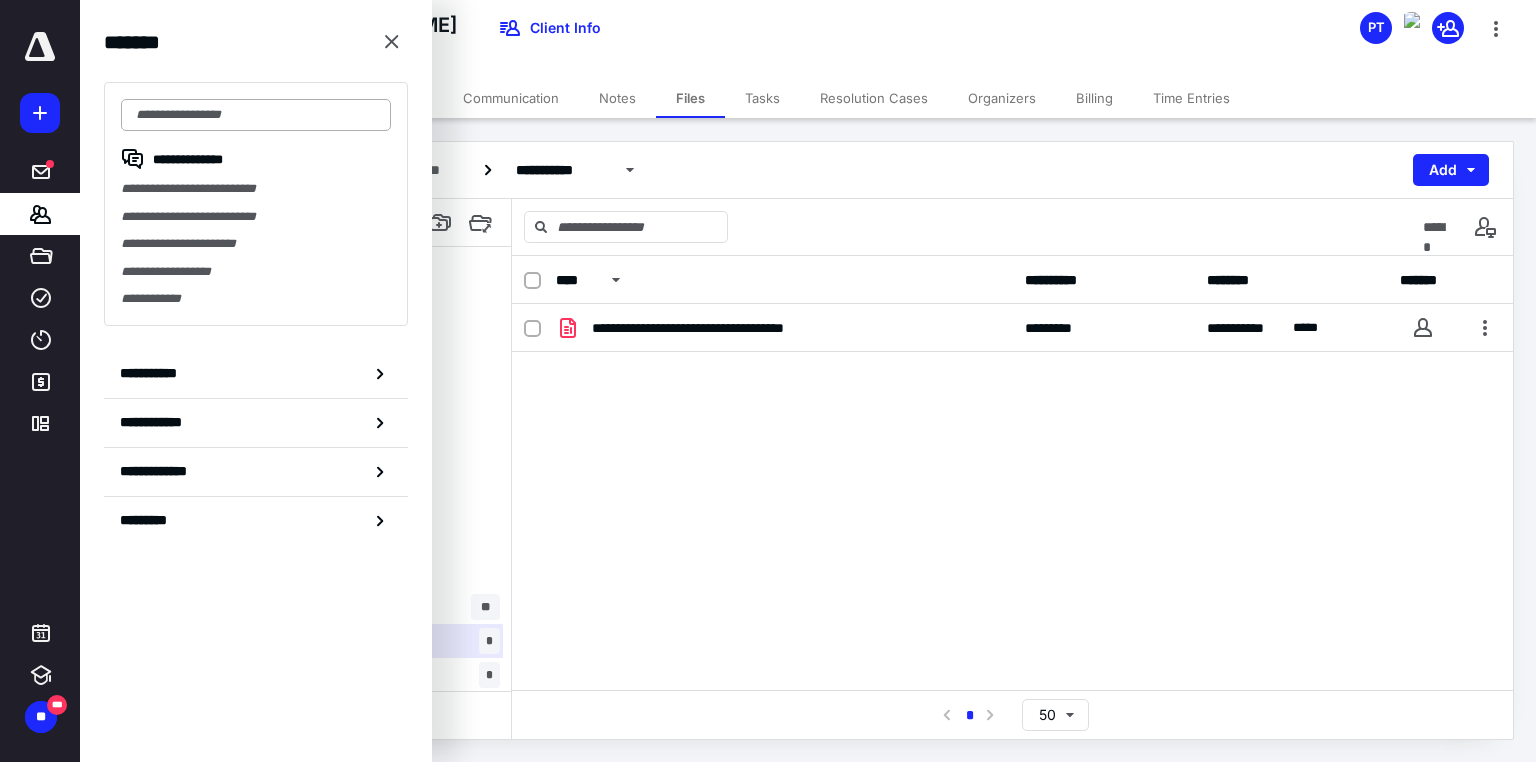 click at bounding box center [256, 115] 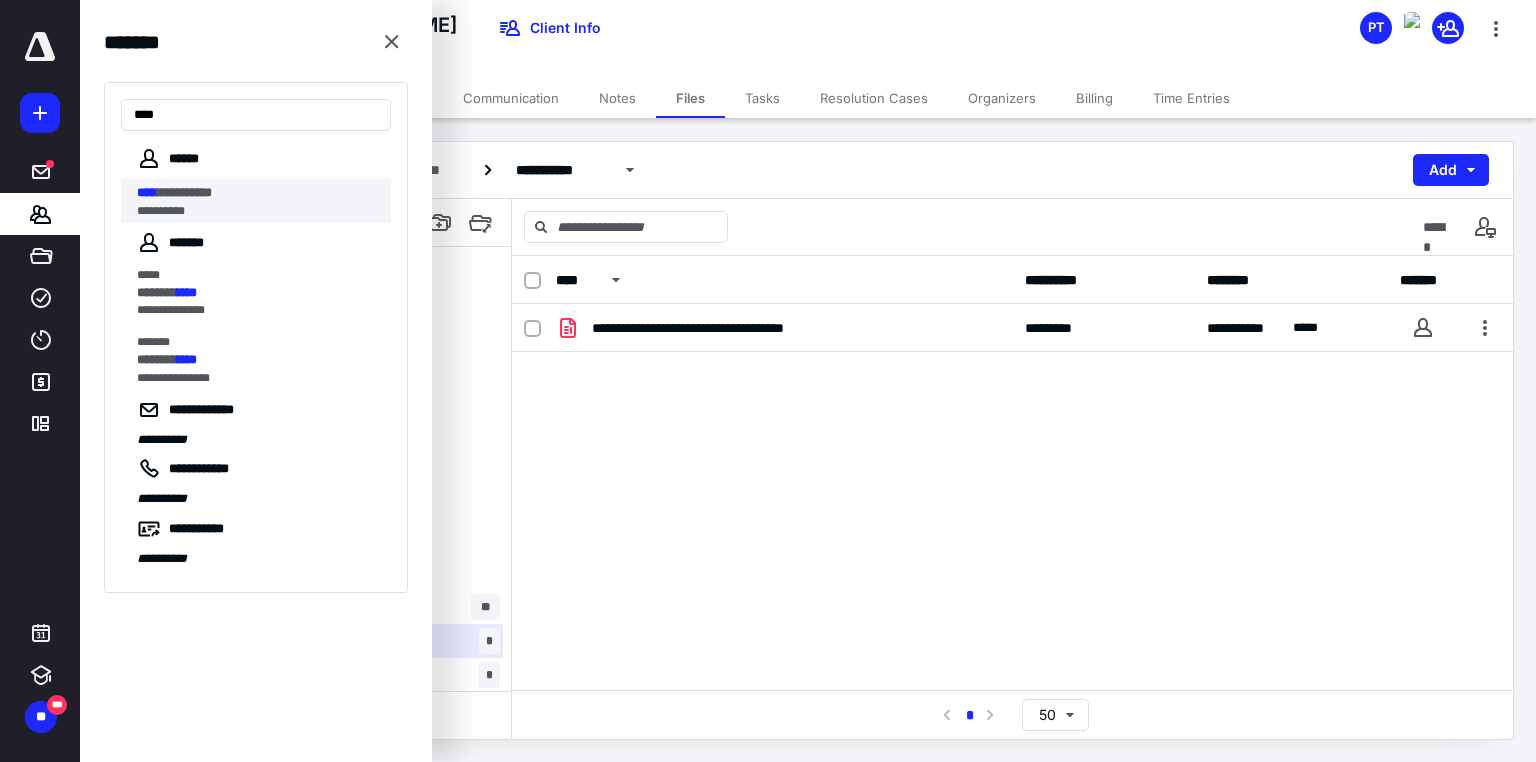 type on "****" 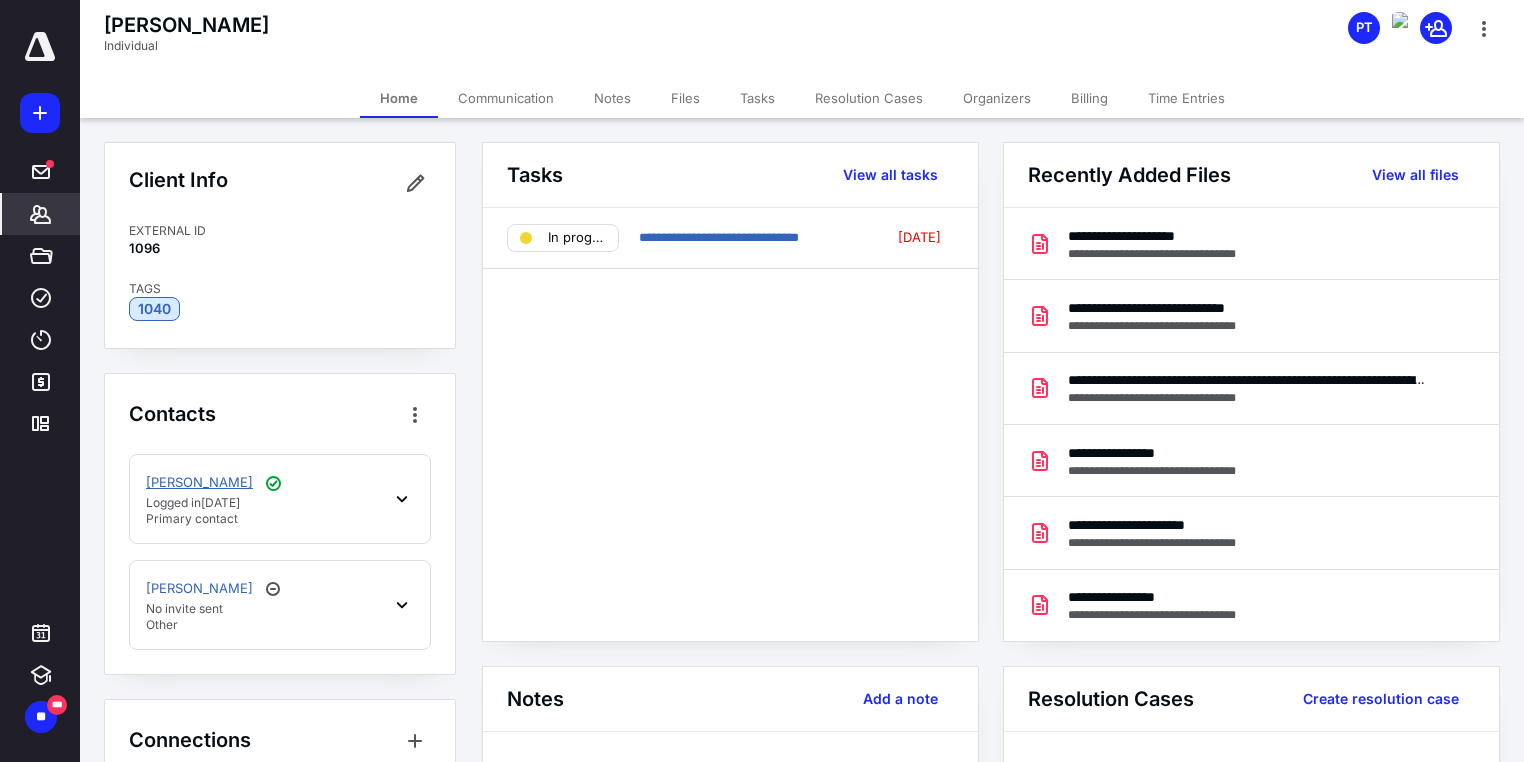 click on "[PERSON_NAME]" at bounding box center (199, 483) 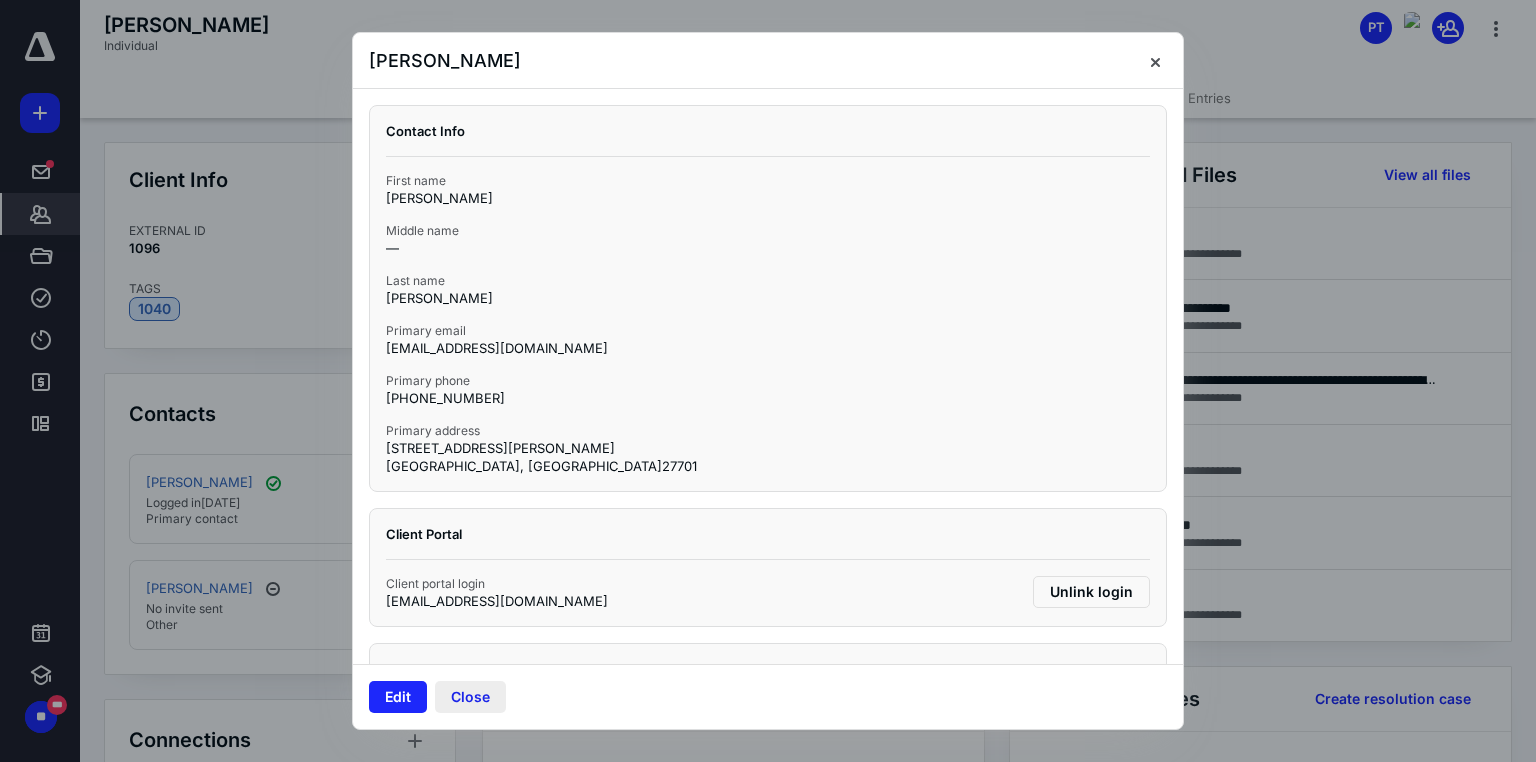 click on "Close" at bounding box center (470, 697) 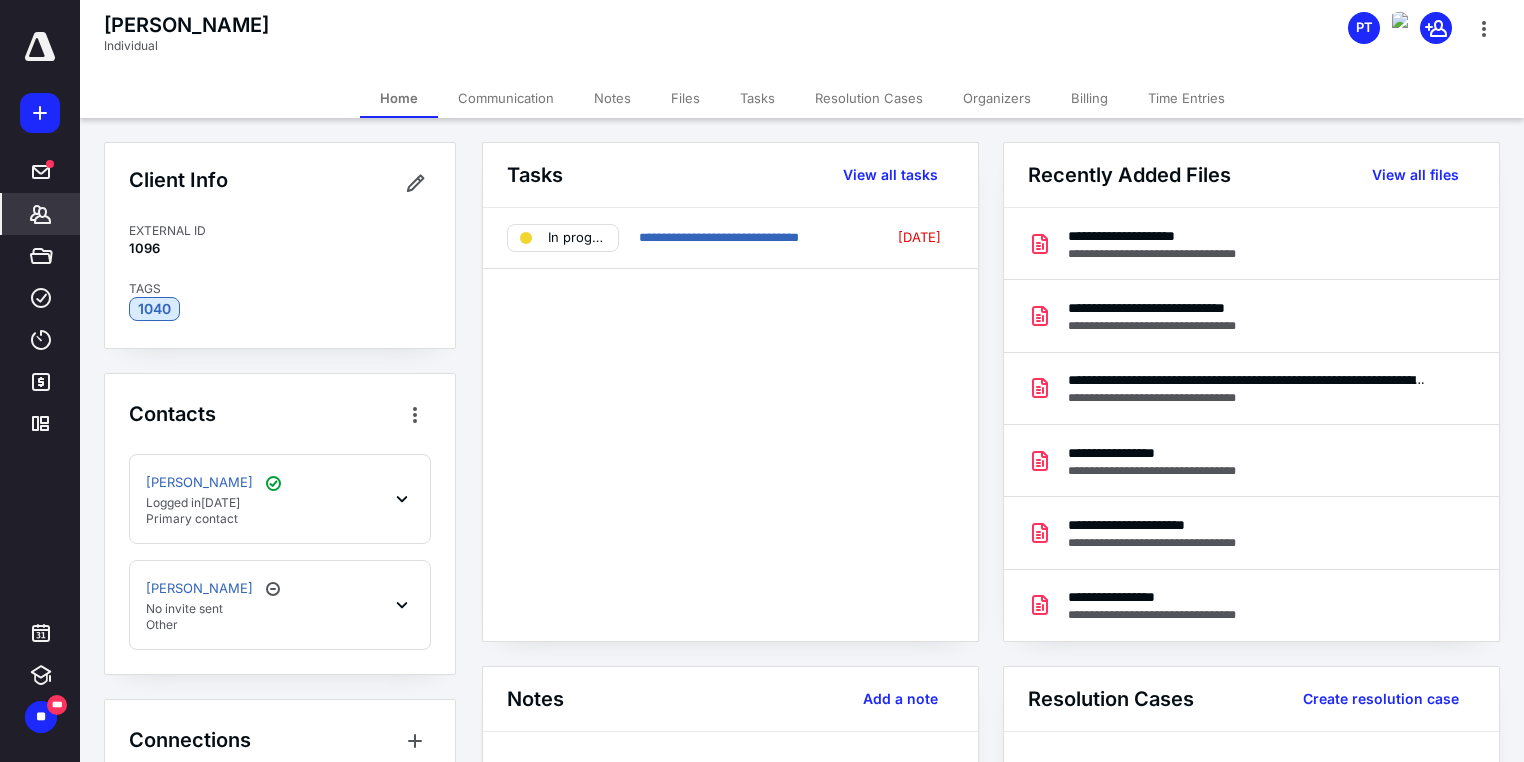 click on "Files" at bounding box center [685, 98] 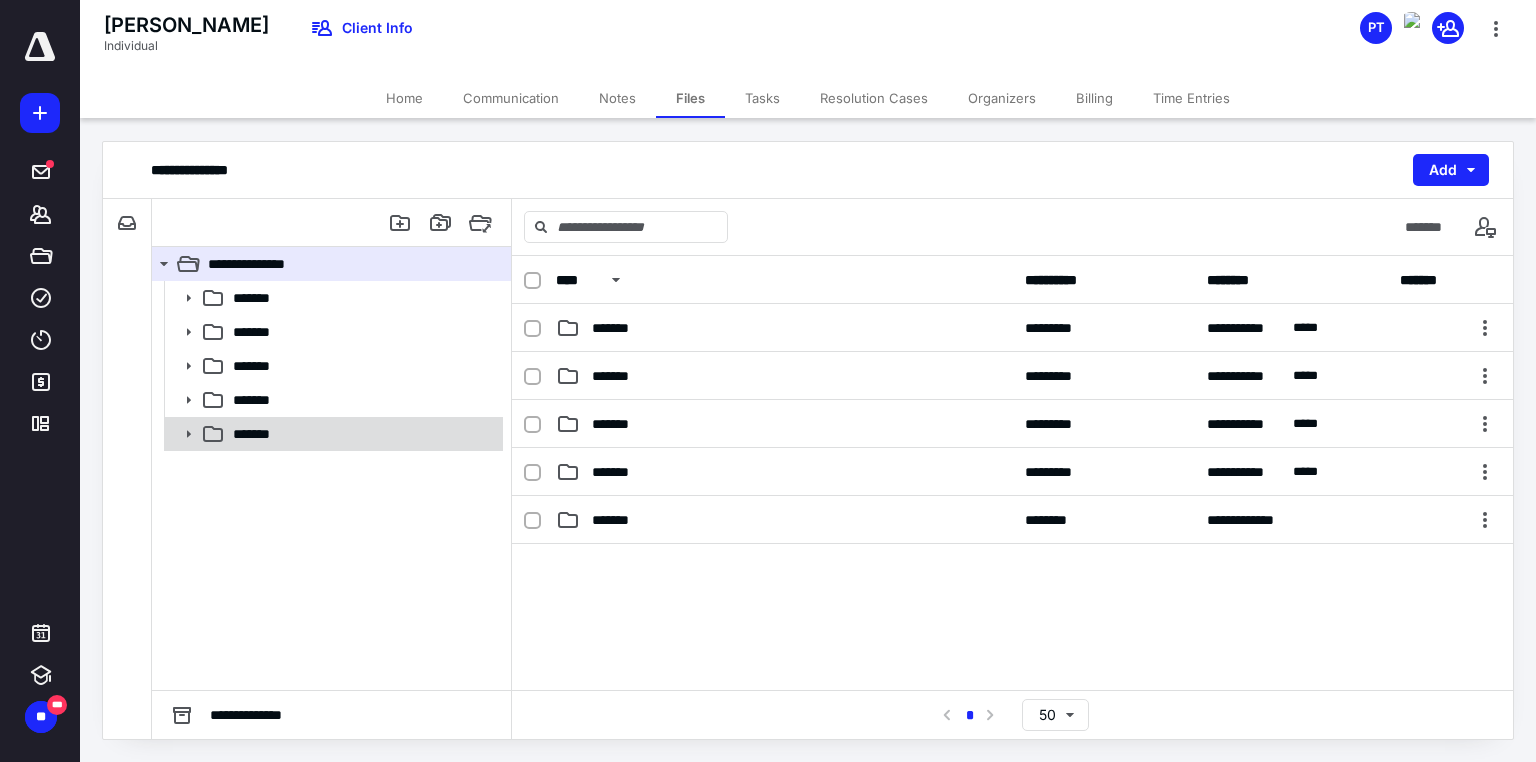 click 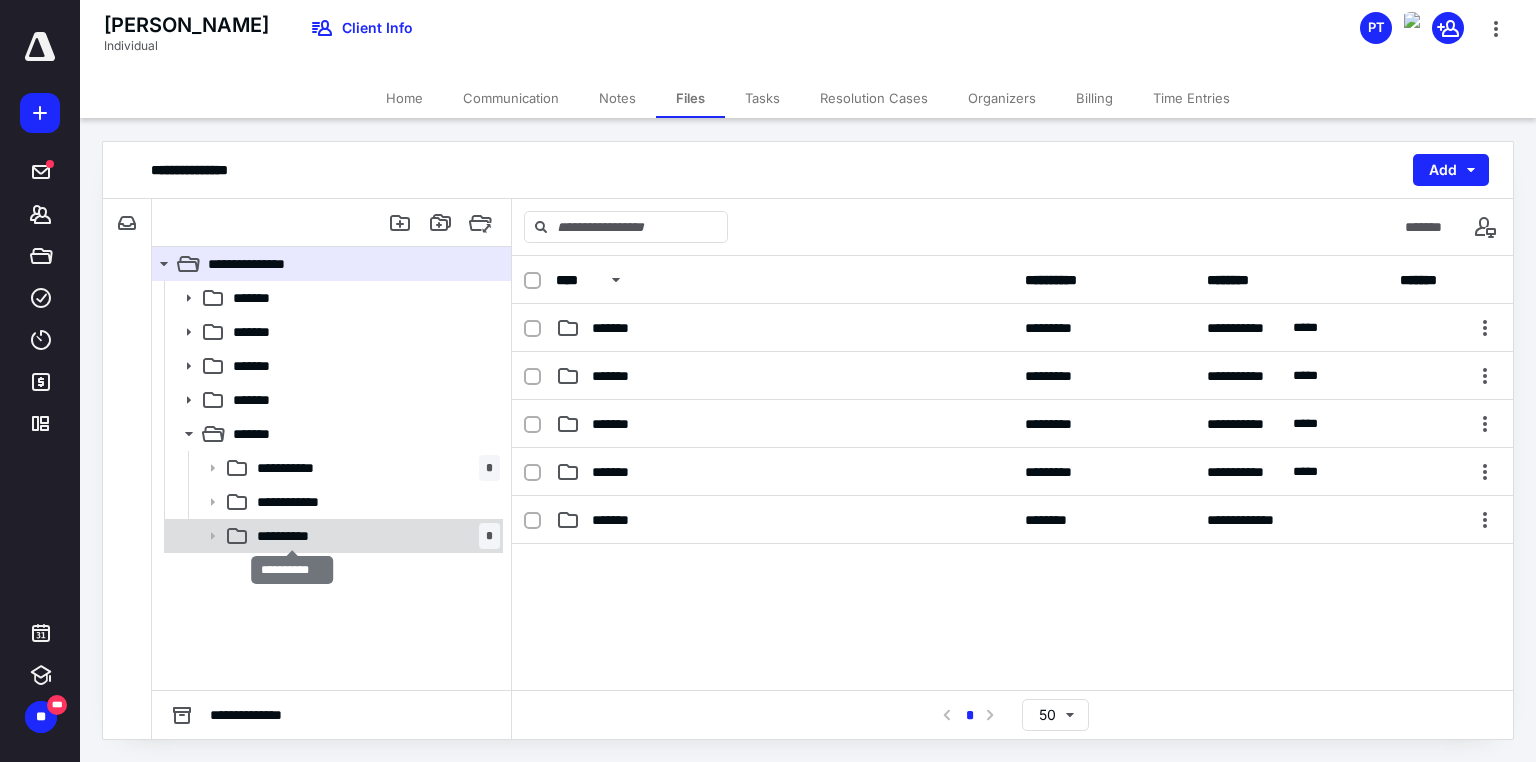 click on "**********" at bounding box center [292, 536] 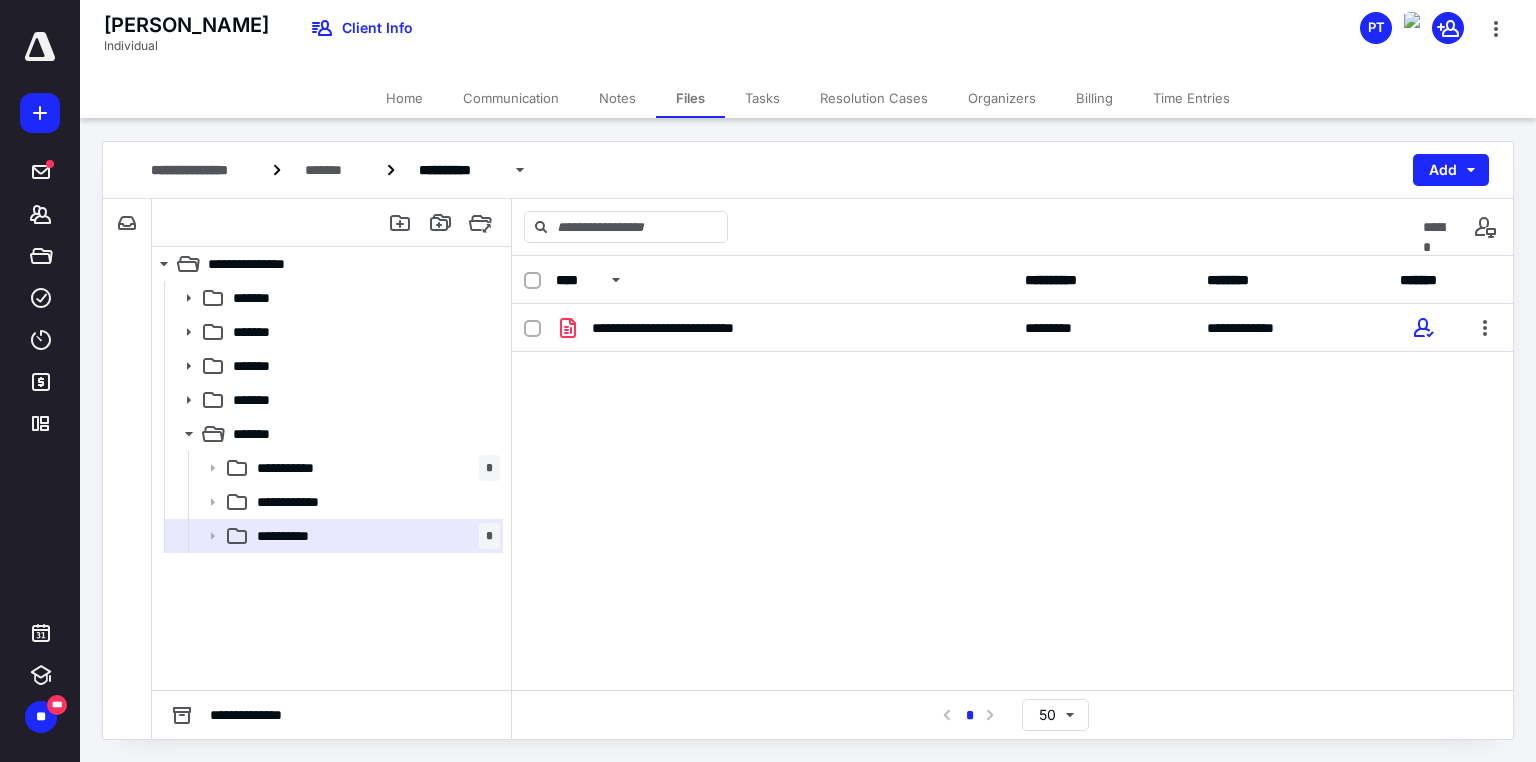 click on "Tasks" at bounding box center [762, 98] 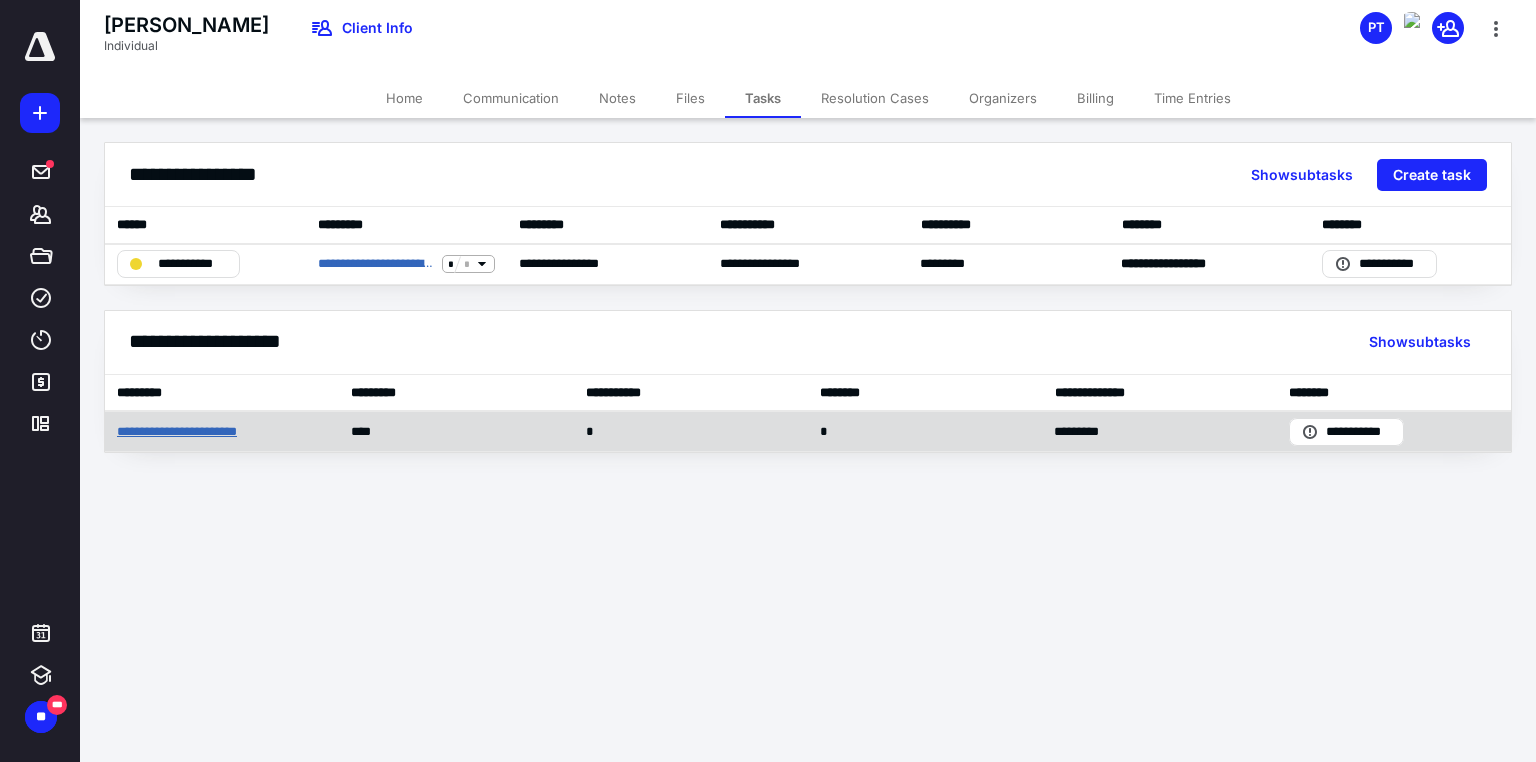 click on "**********" at bounding box center [193, 432] 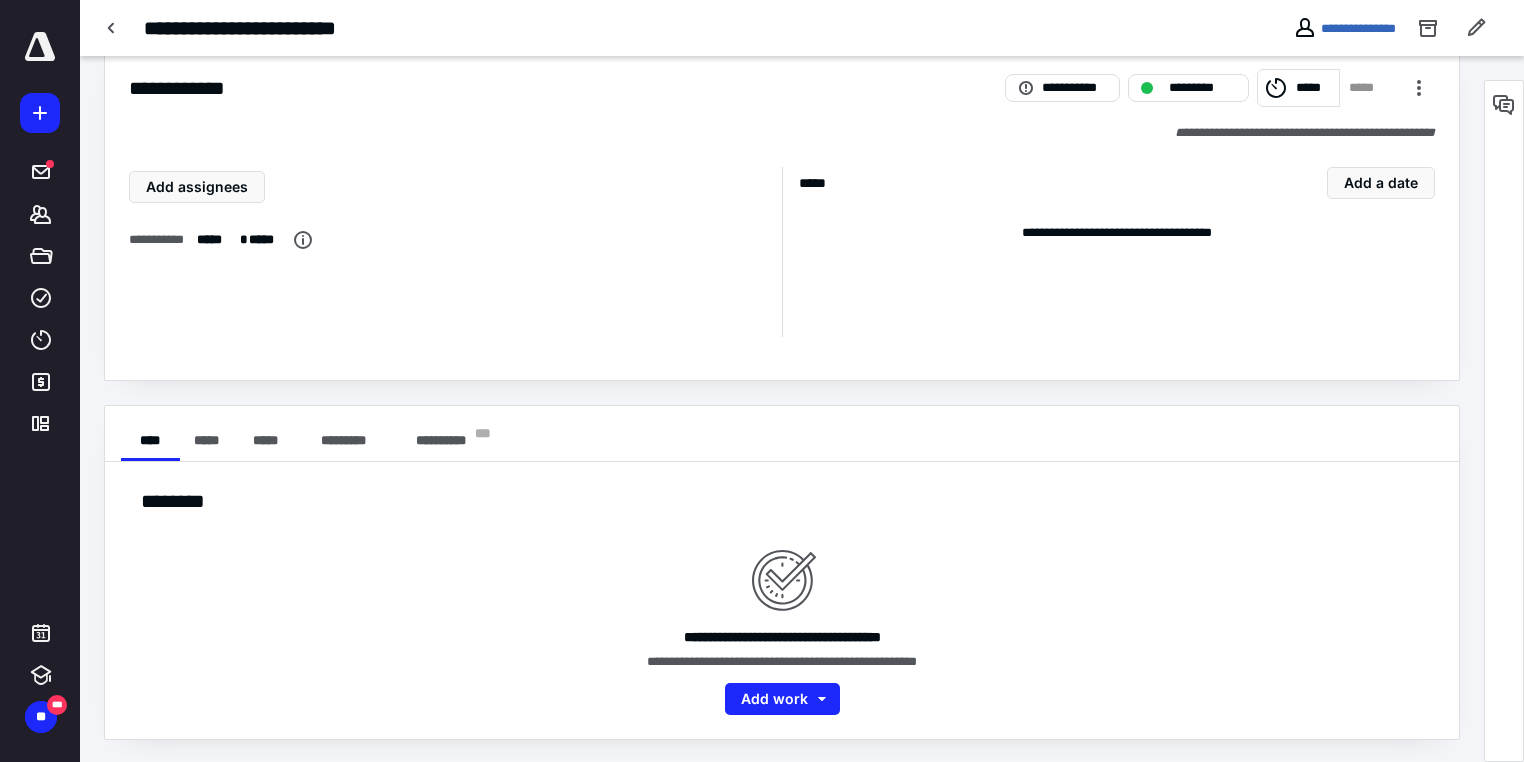 scroll, scrollTop: 0, scrollLeft: 0, axis: both 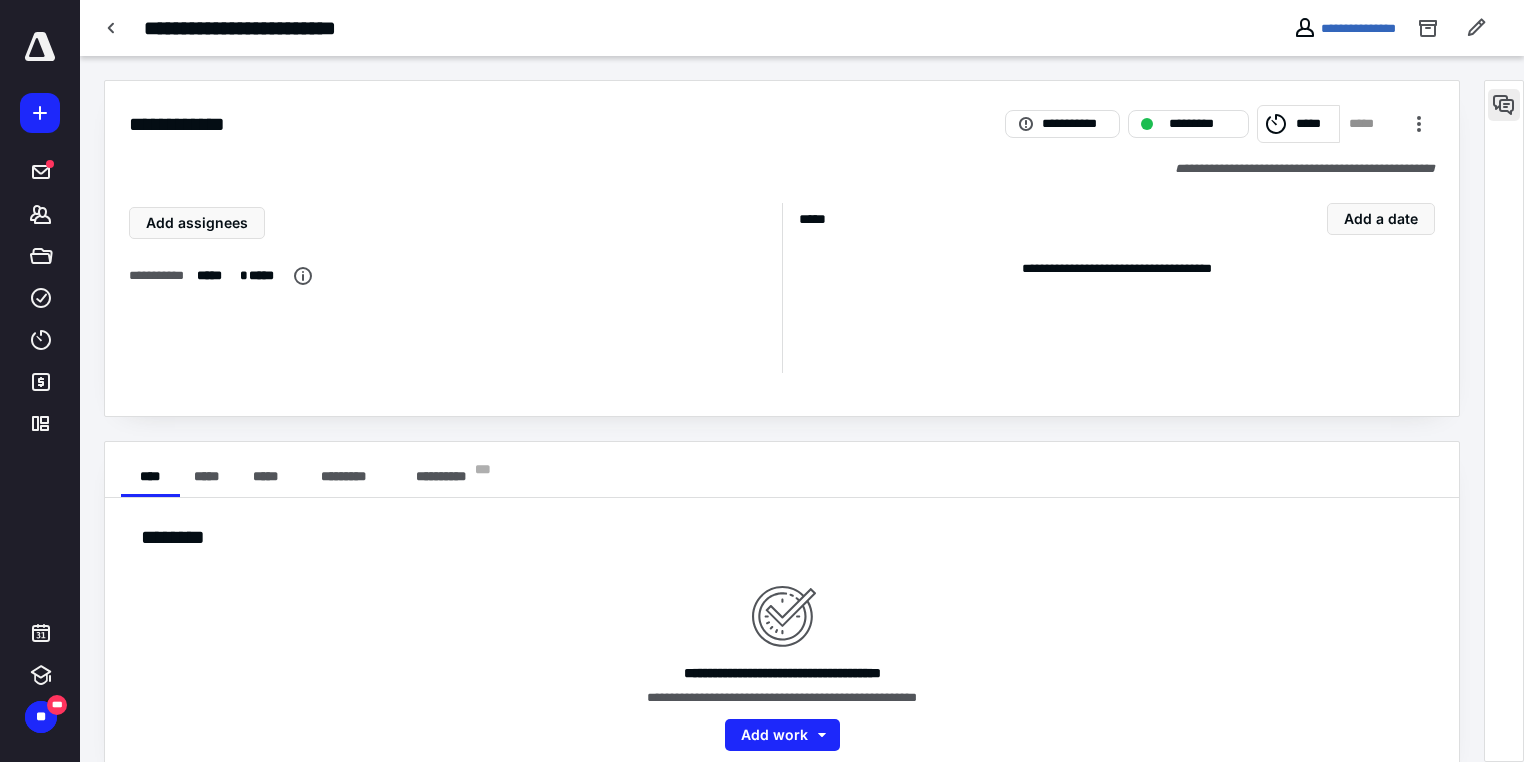 click at bounding box center (1504, 105) 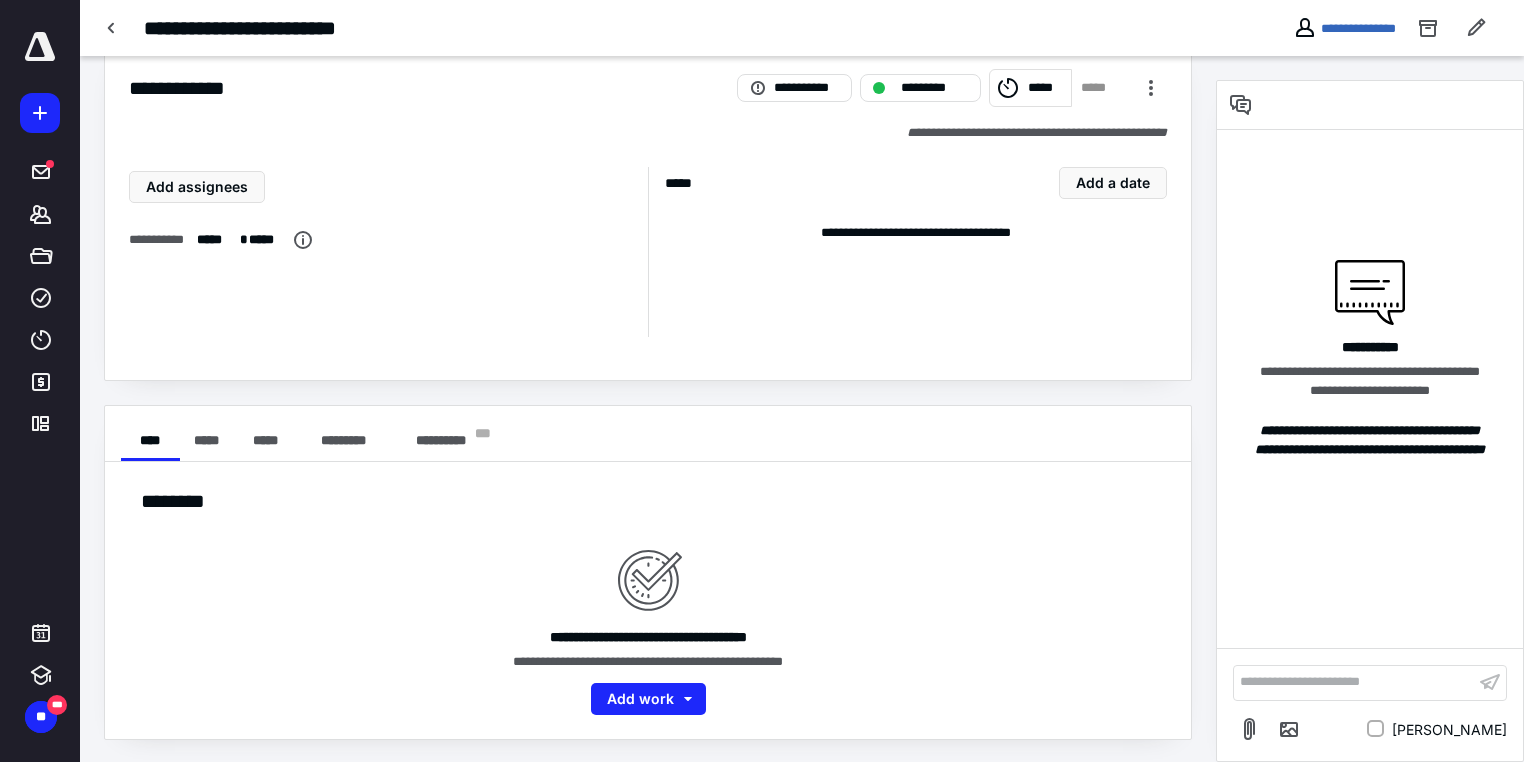 scroll, scrollTop: 0, scrollLeft: 0, axis: both 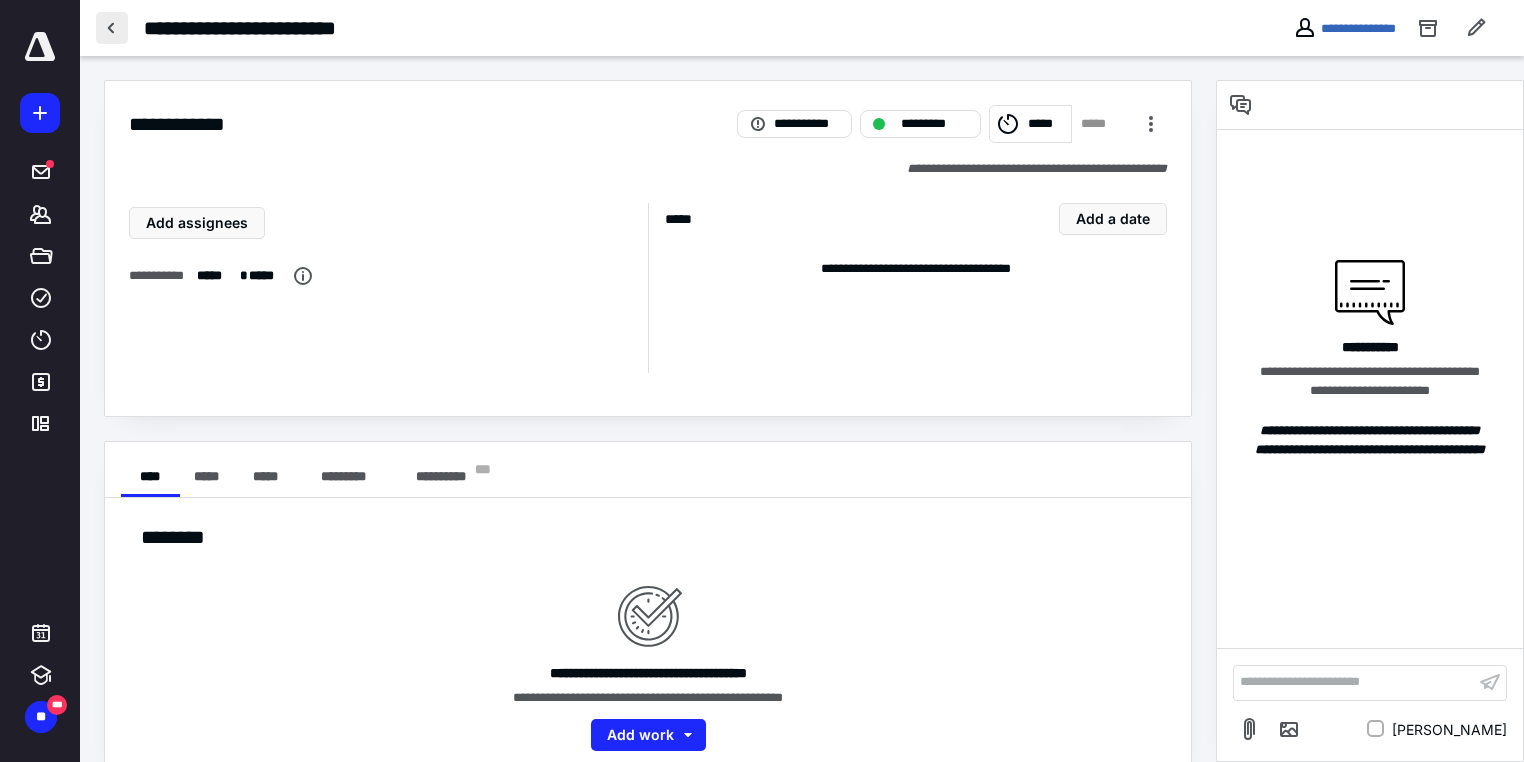 click at bounding box center [112, 28] 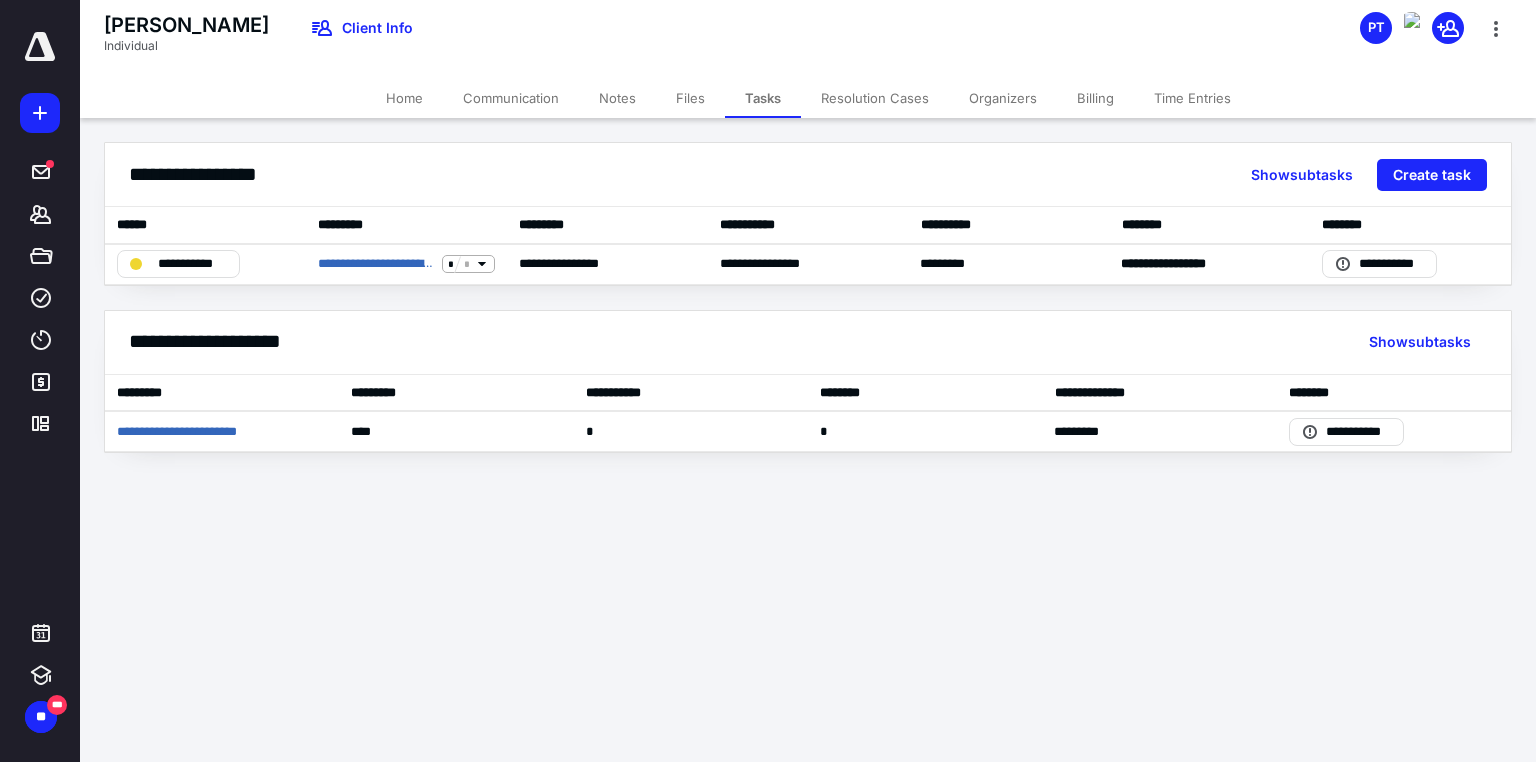 click on "Tasks" at bounding box center [763, 98] 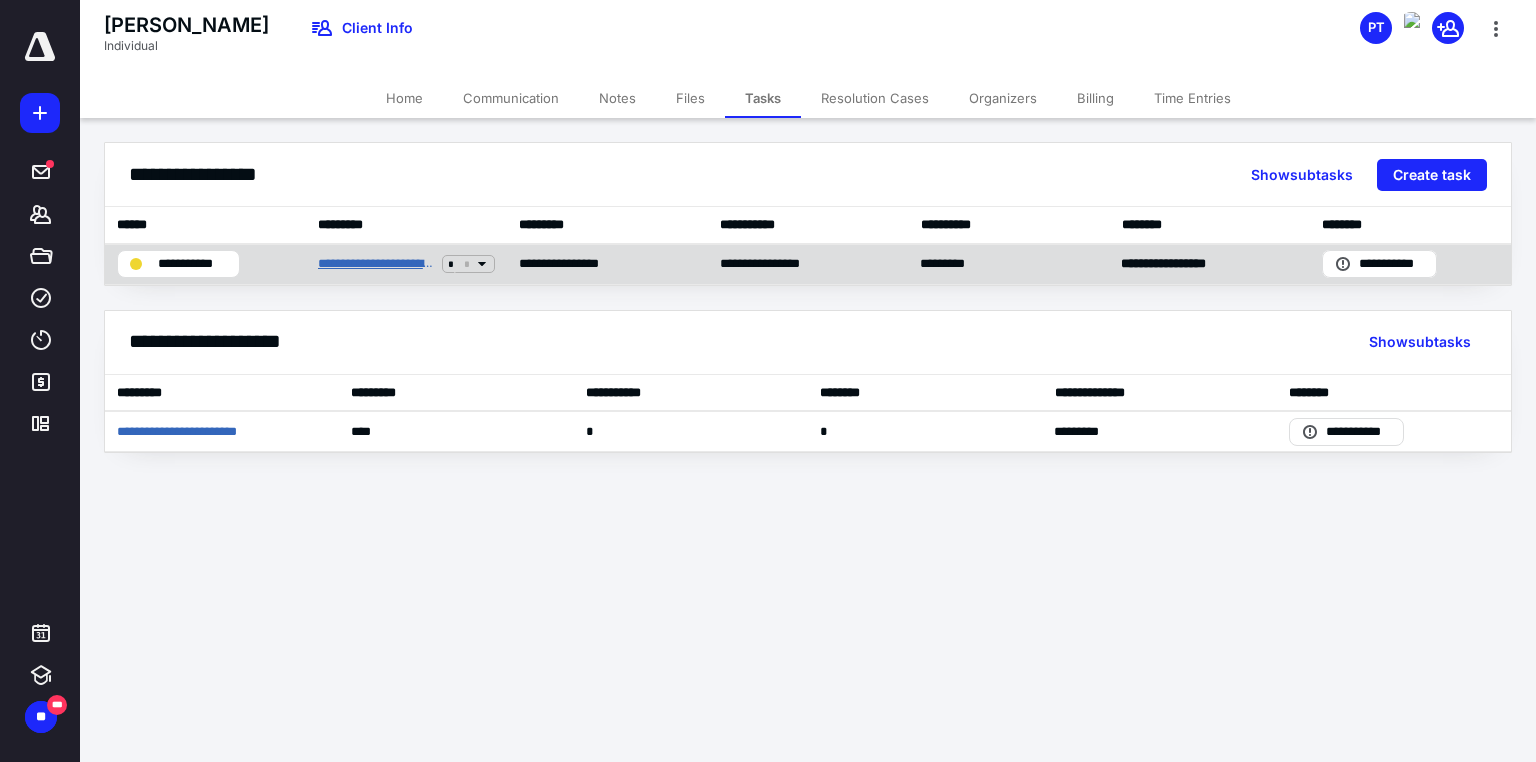 click on "**********" at bounding box center [376, 264] 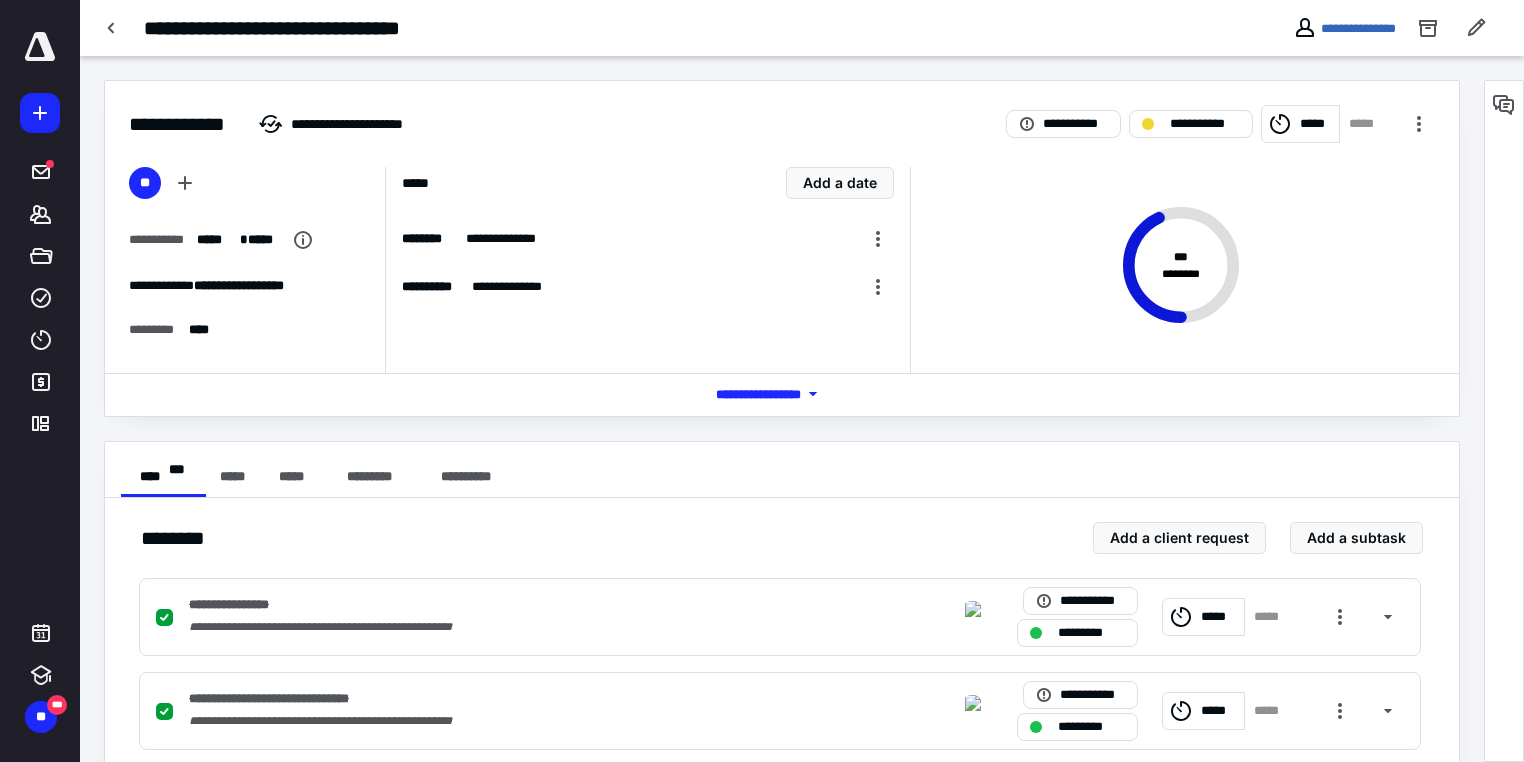 scroll, scrollTop: 240, scrollLeft: 0, axis: vertical 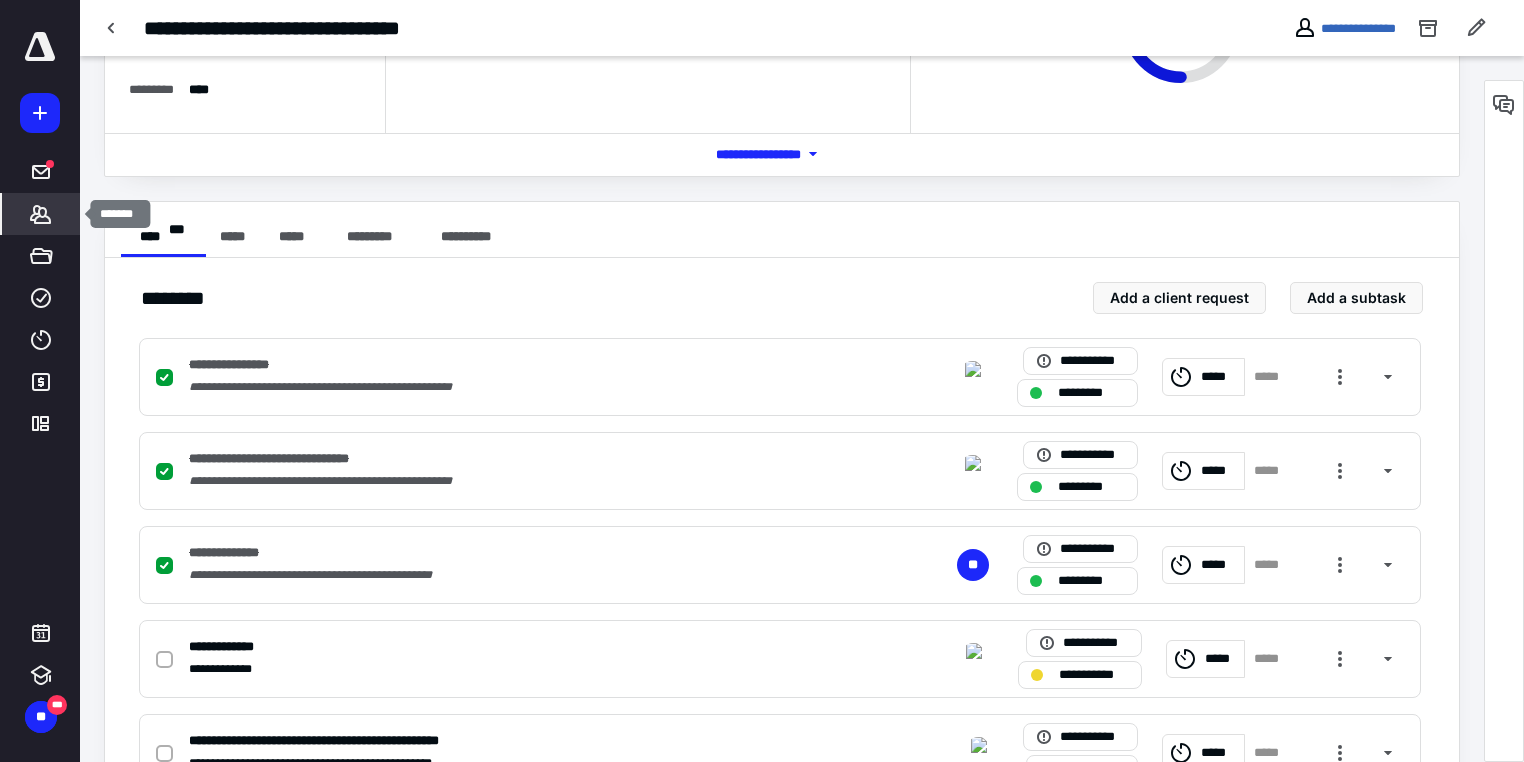 click 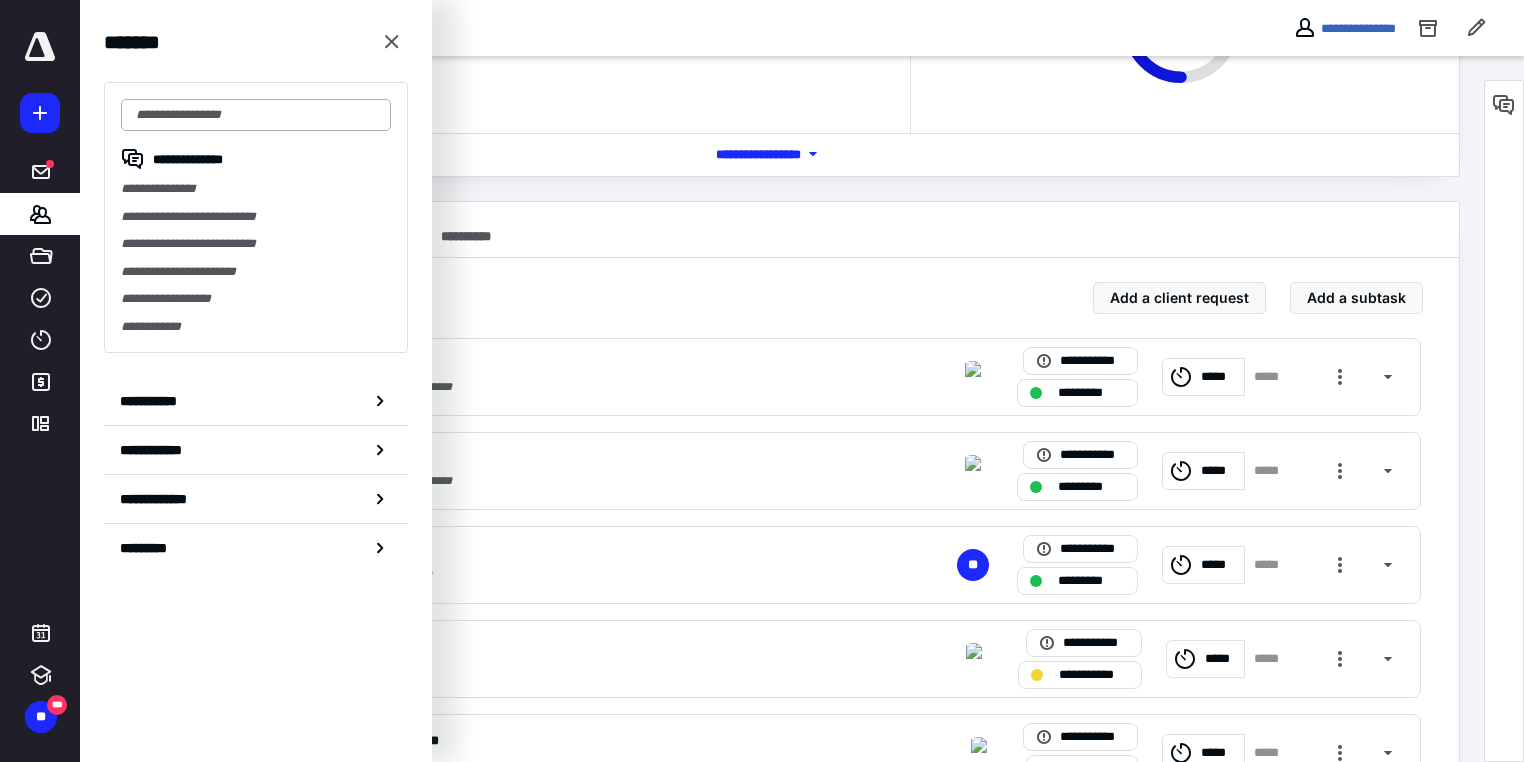 click at bounding box center [256, 115] 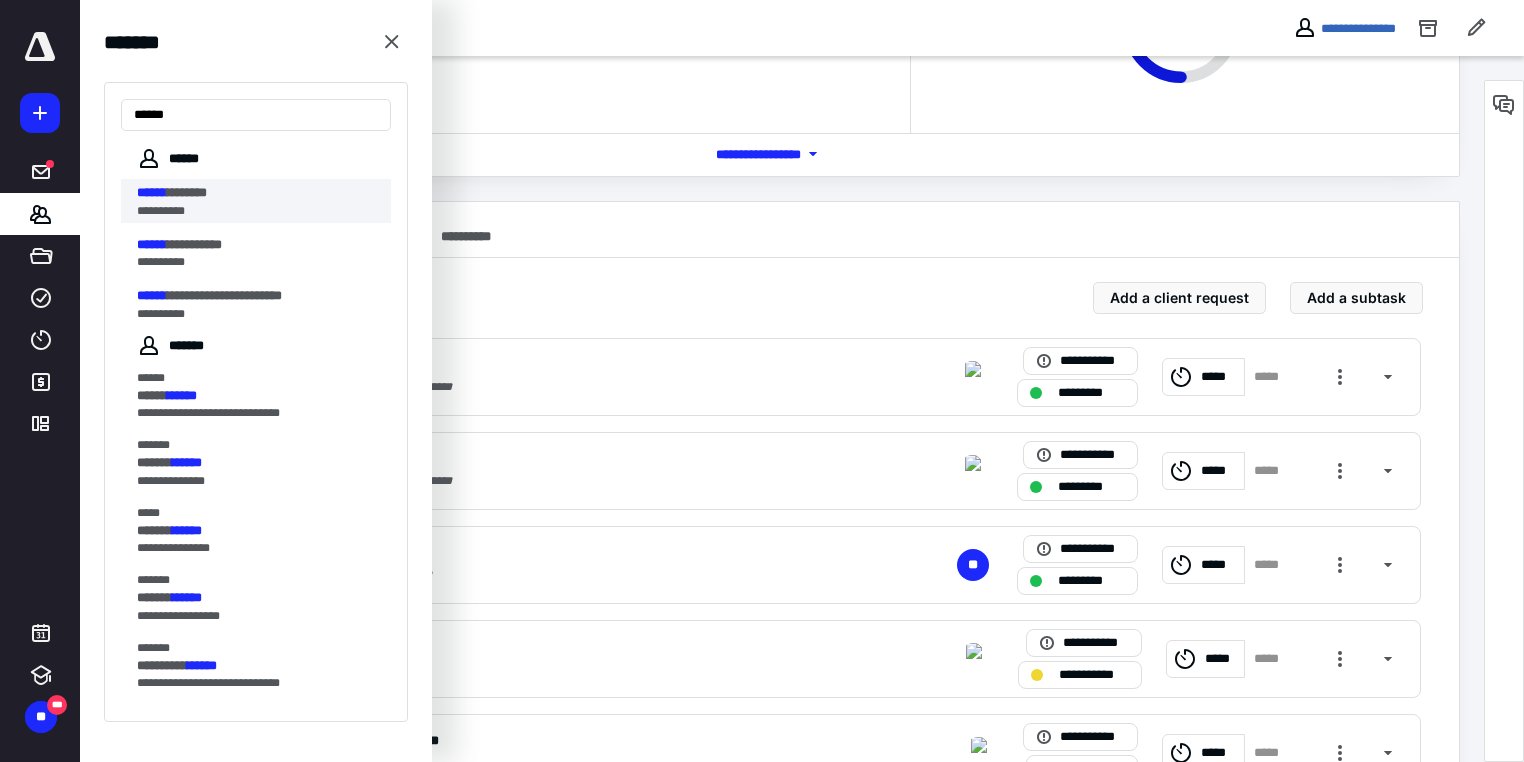 type on "******" 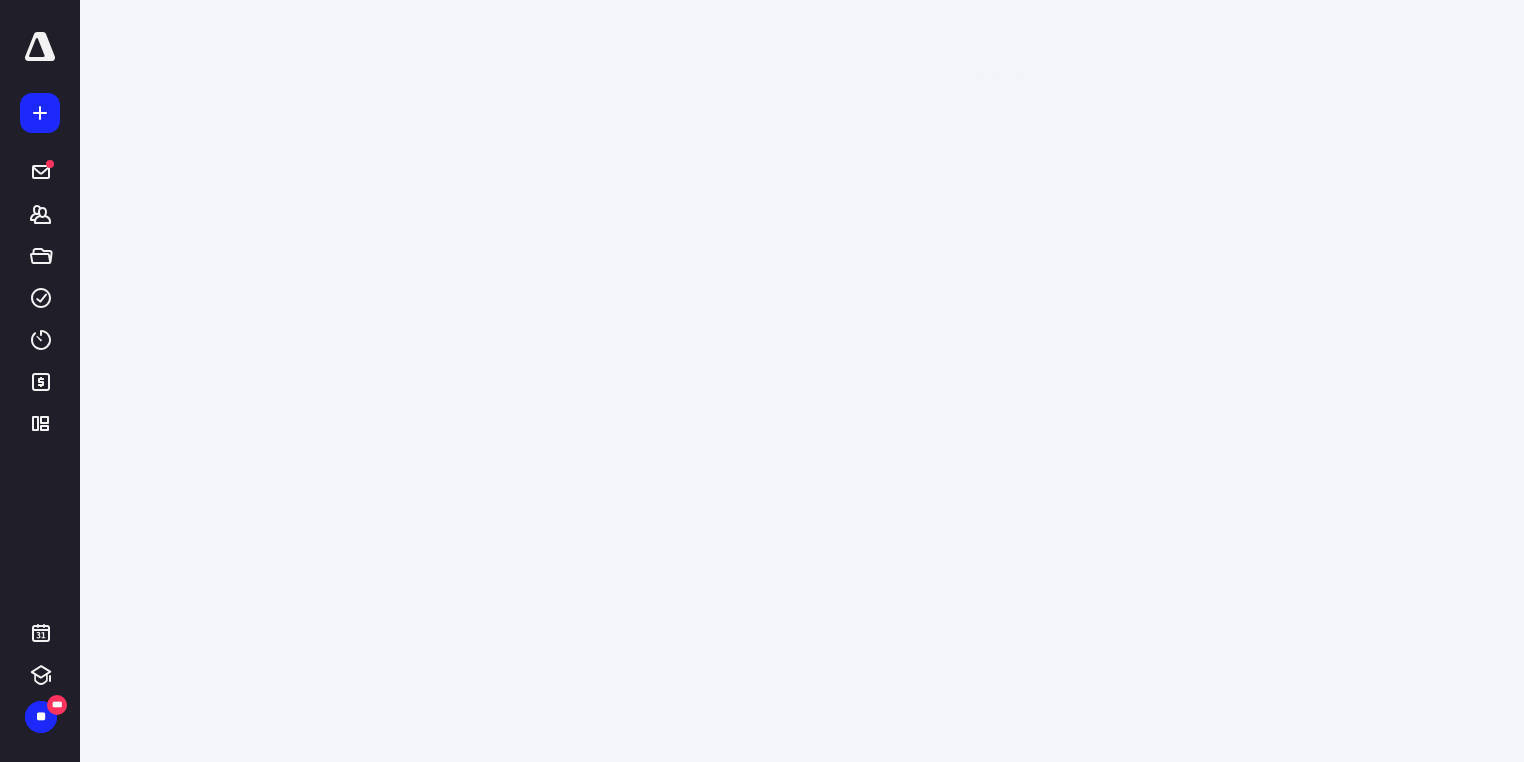scroll, scrollTop: 0, scrollLeft: 0, axis: both 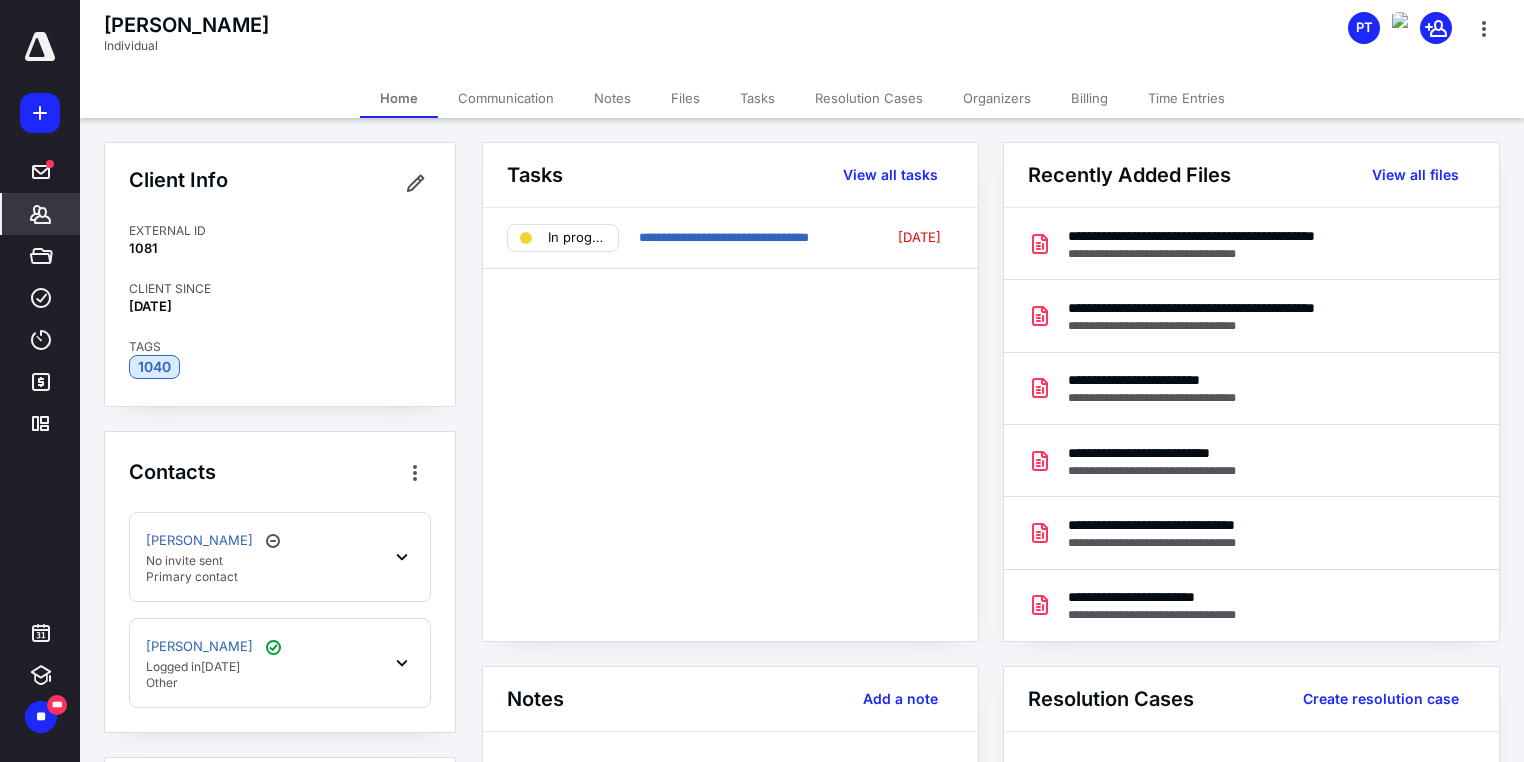 click on "Tasks" at bounding box center [757, 98] 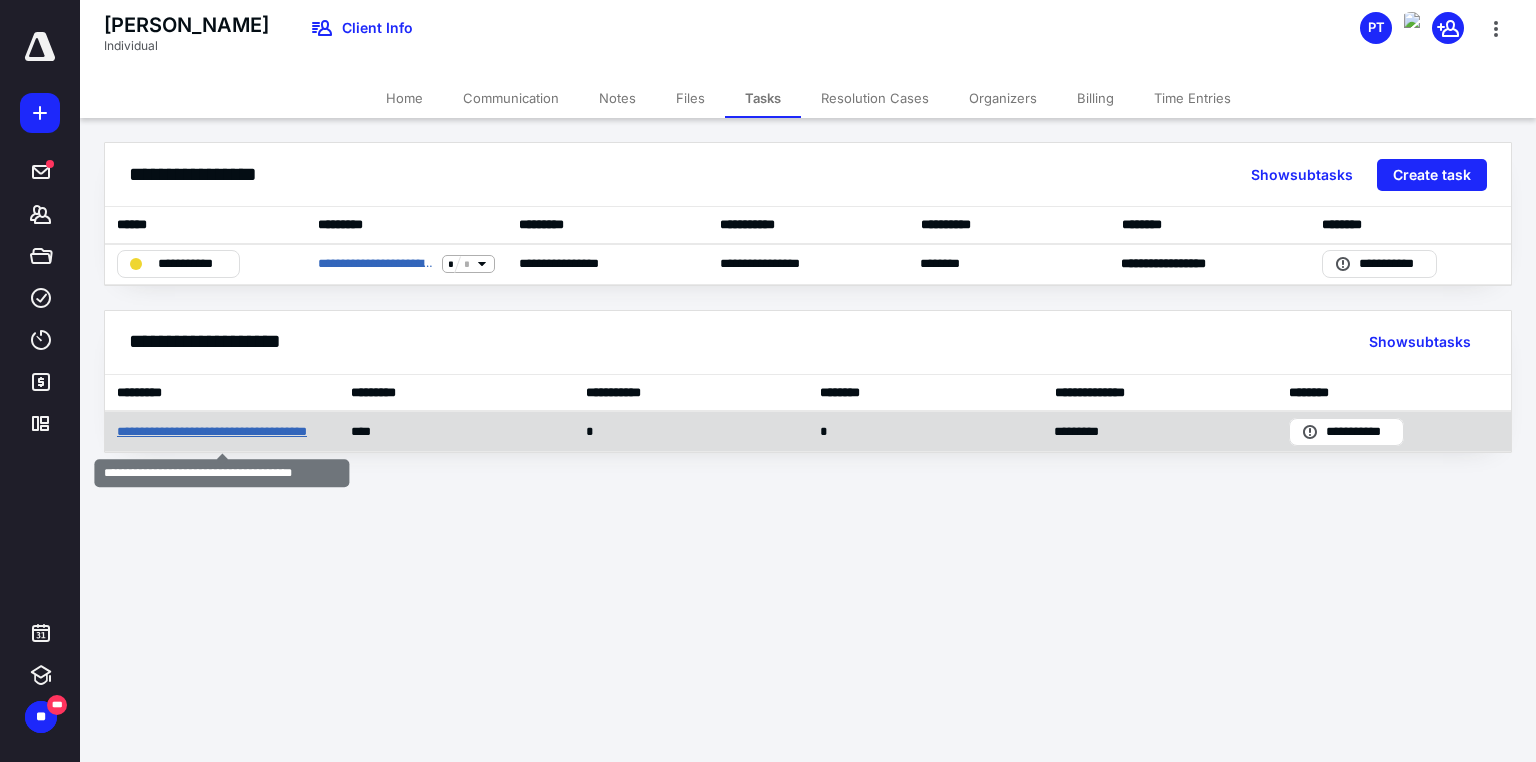 click on "**********" at bounding box center [222, 432] 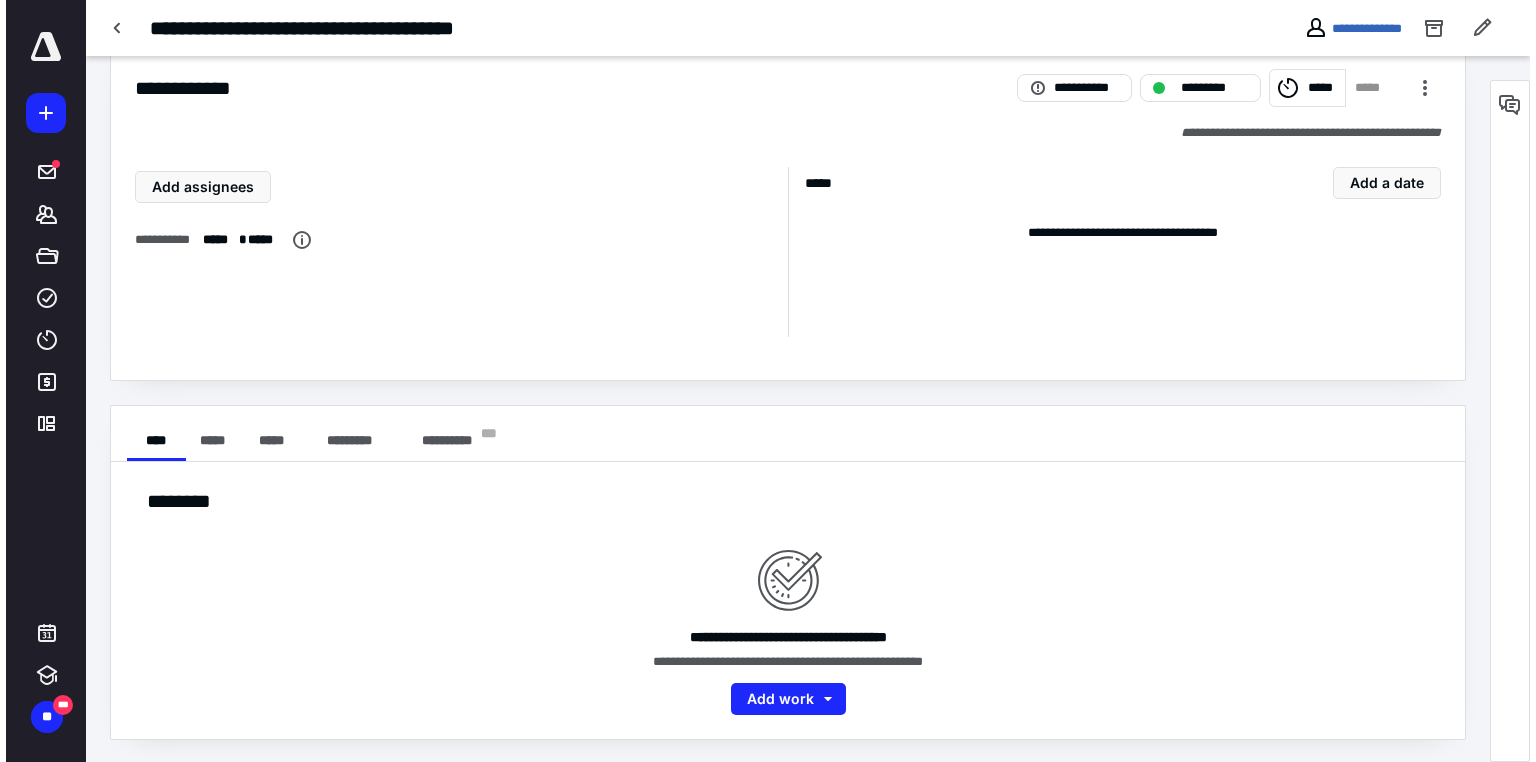 scroll, scrollTop: 0, scrollLeft: 0, axis: both 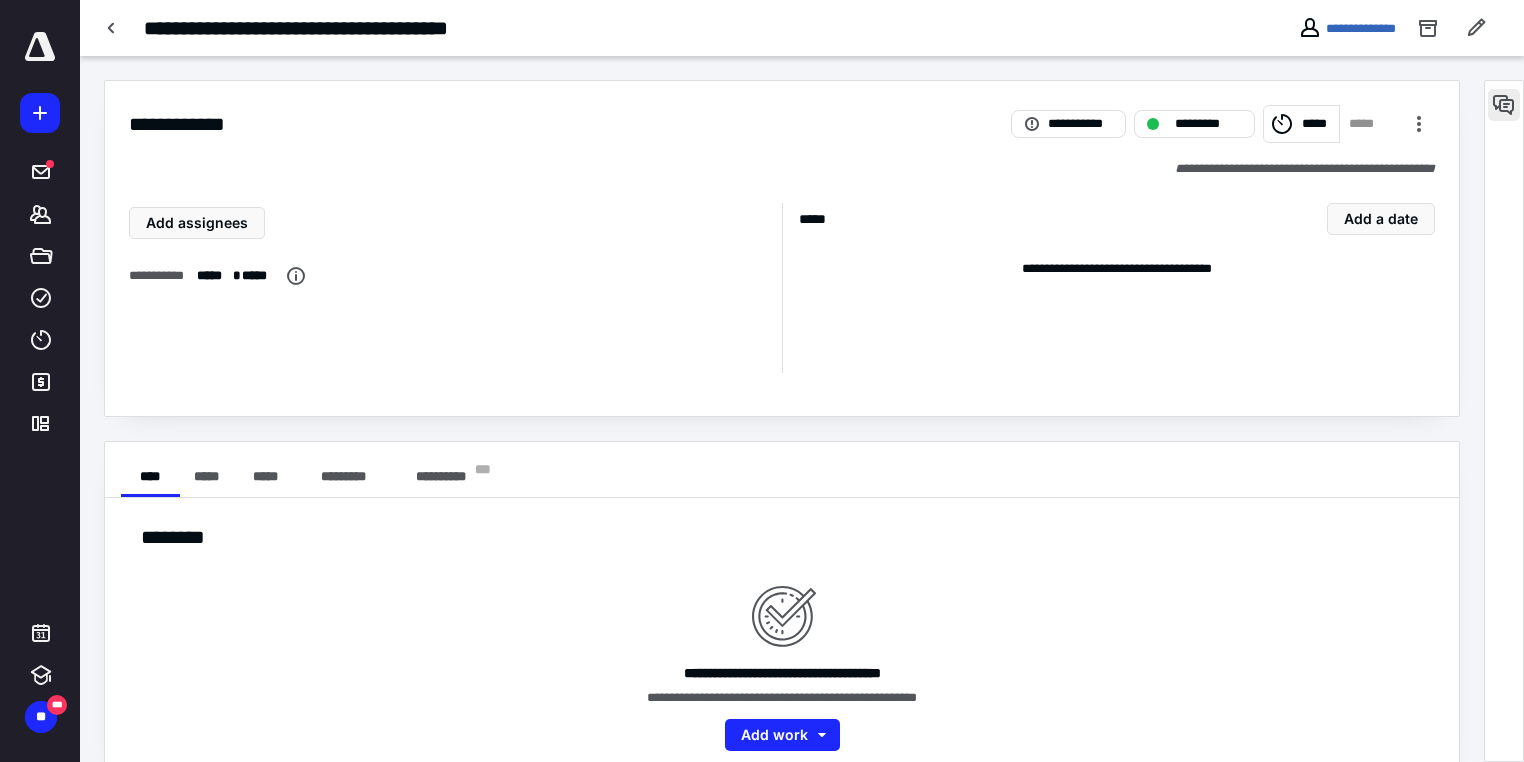 click at bounding box center (1504, 105) 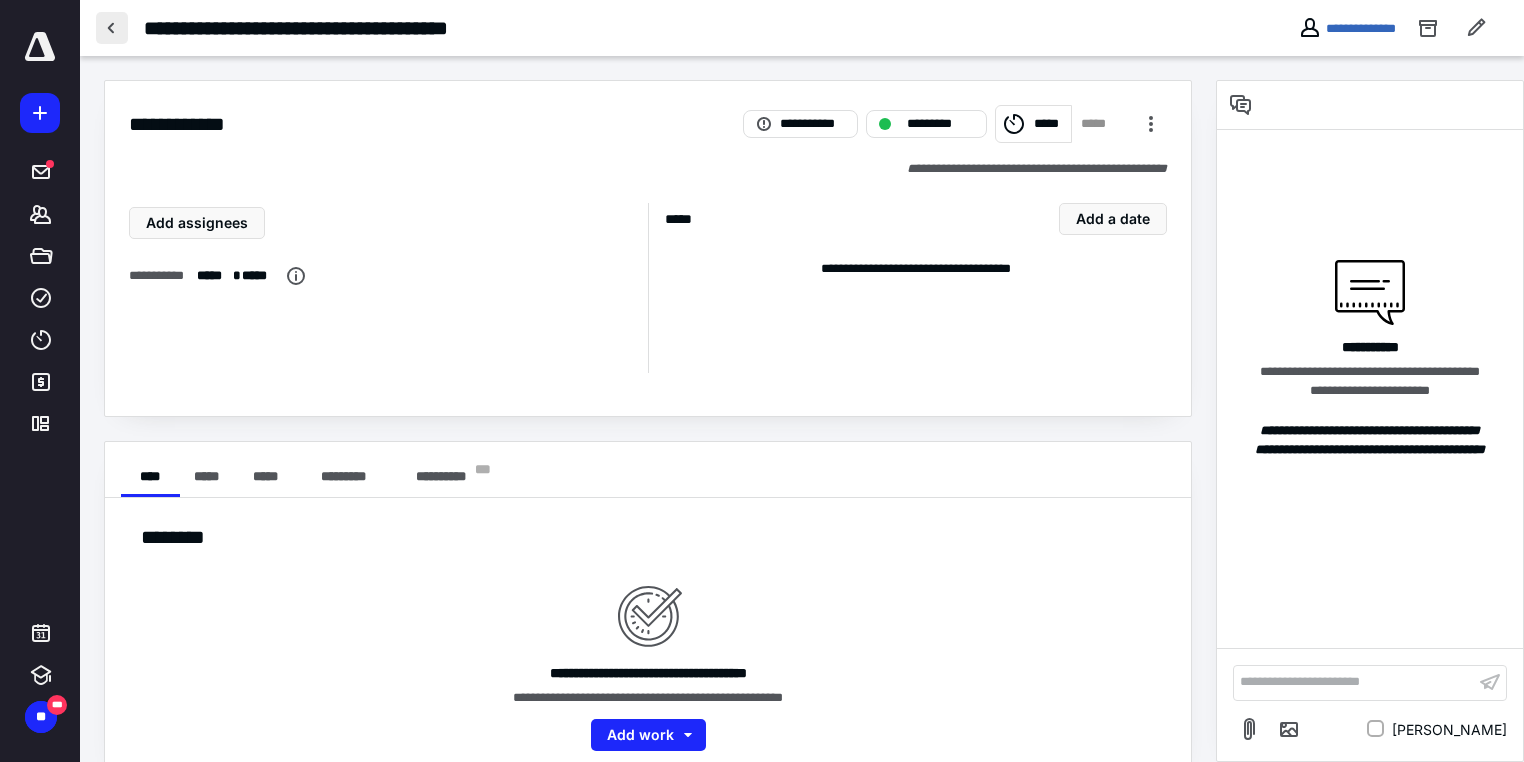 click at bounding box center (112, 28) 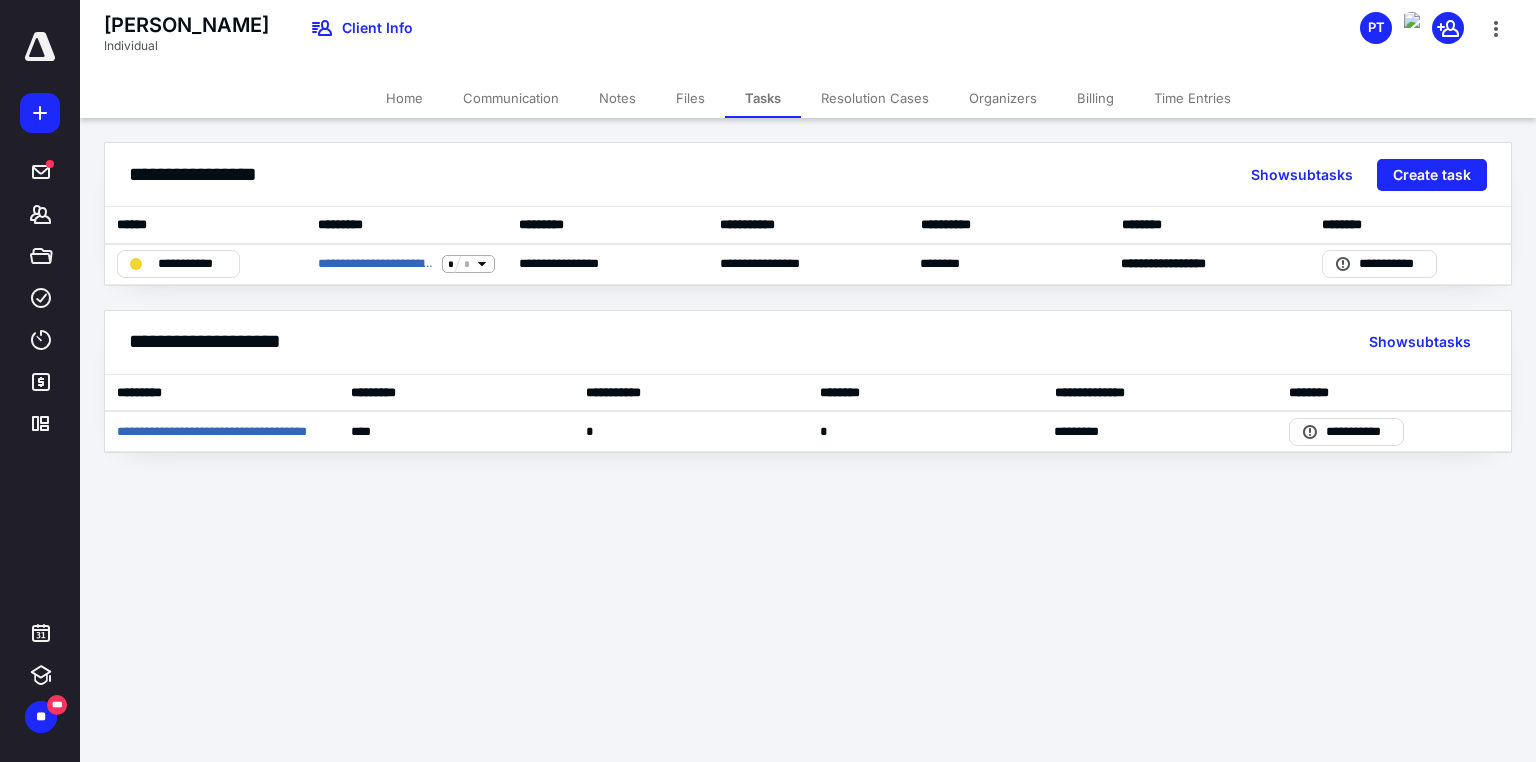click on "Files" at bounding box center (690, 98) 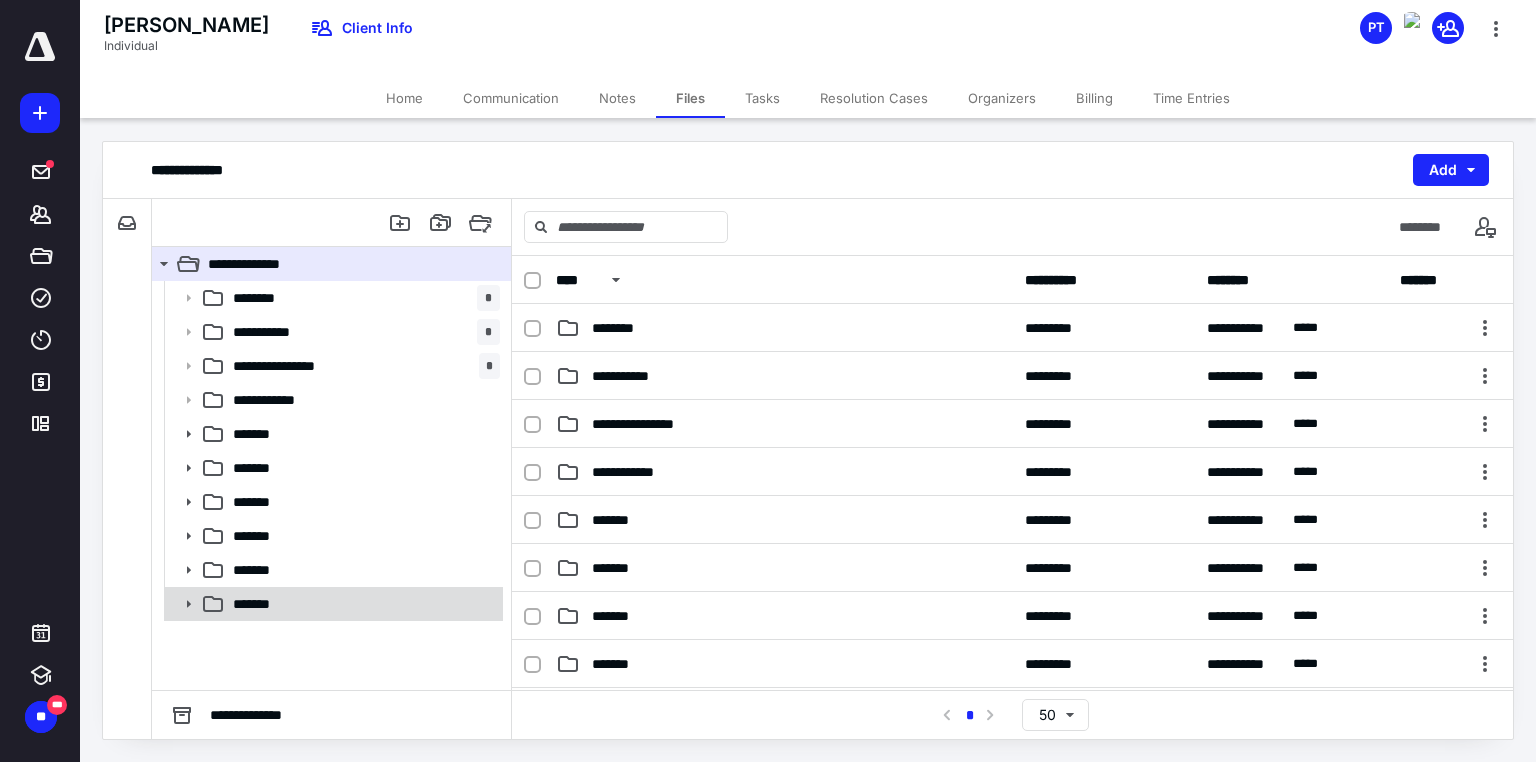 click 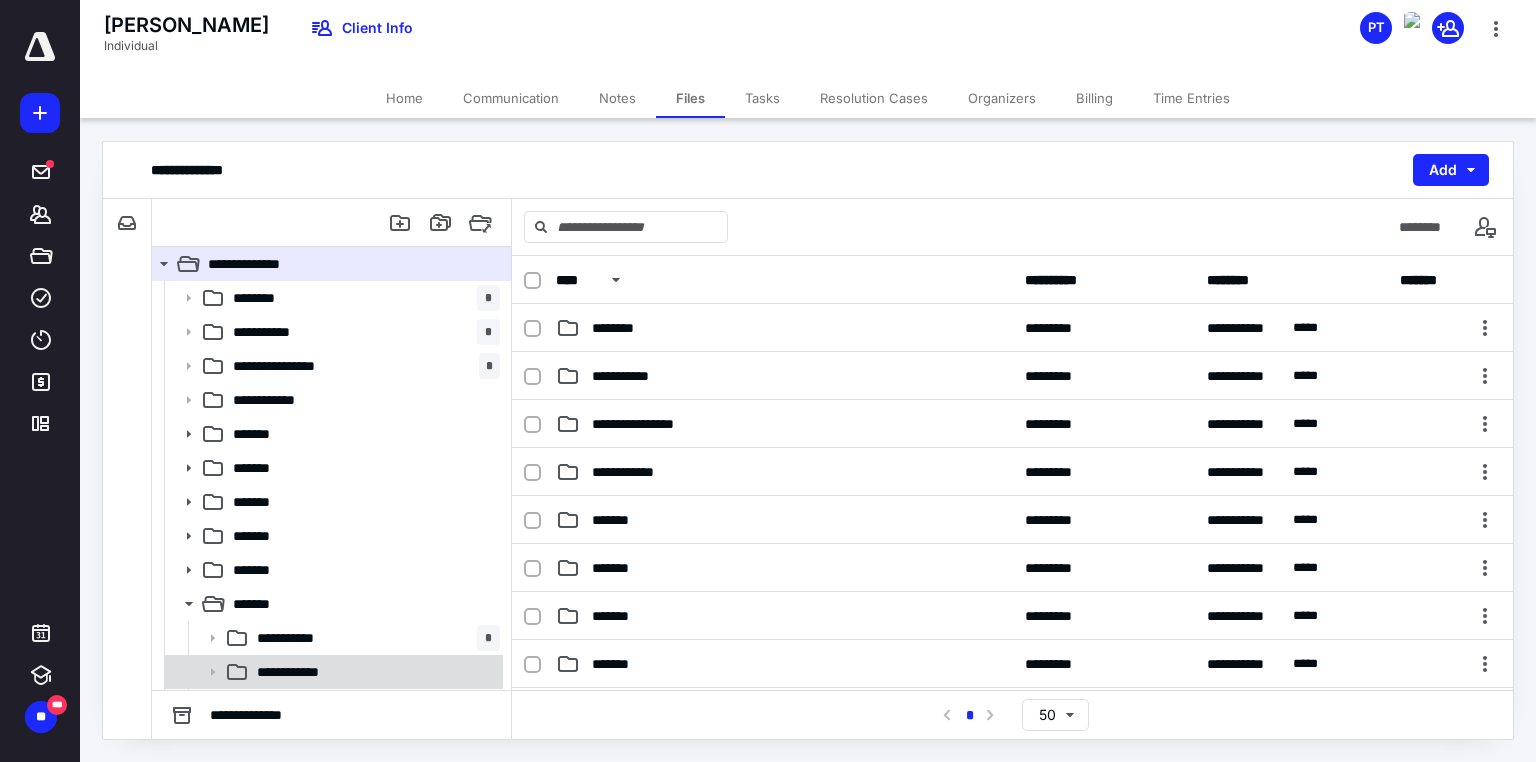 scroll, scrollTop: 31, scrollLeft: 0, axis: vertical 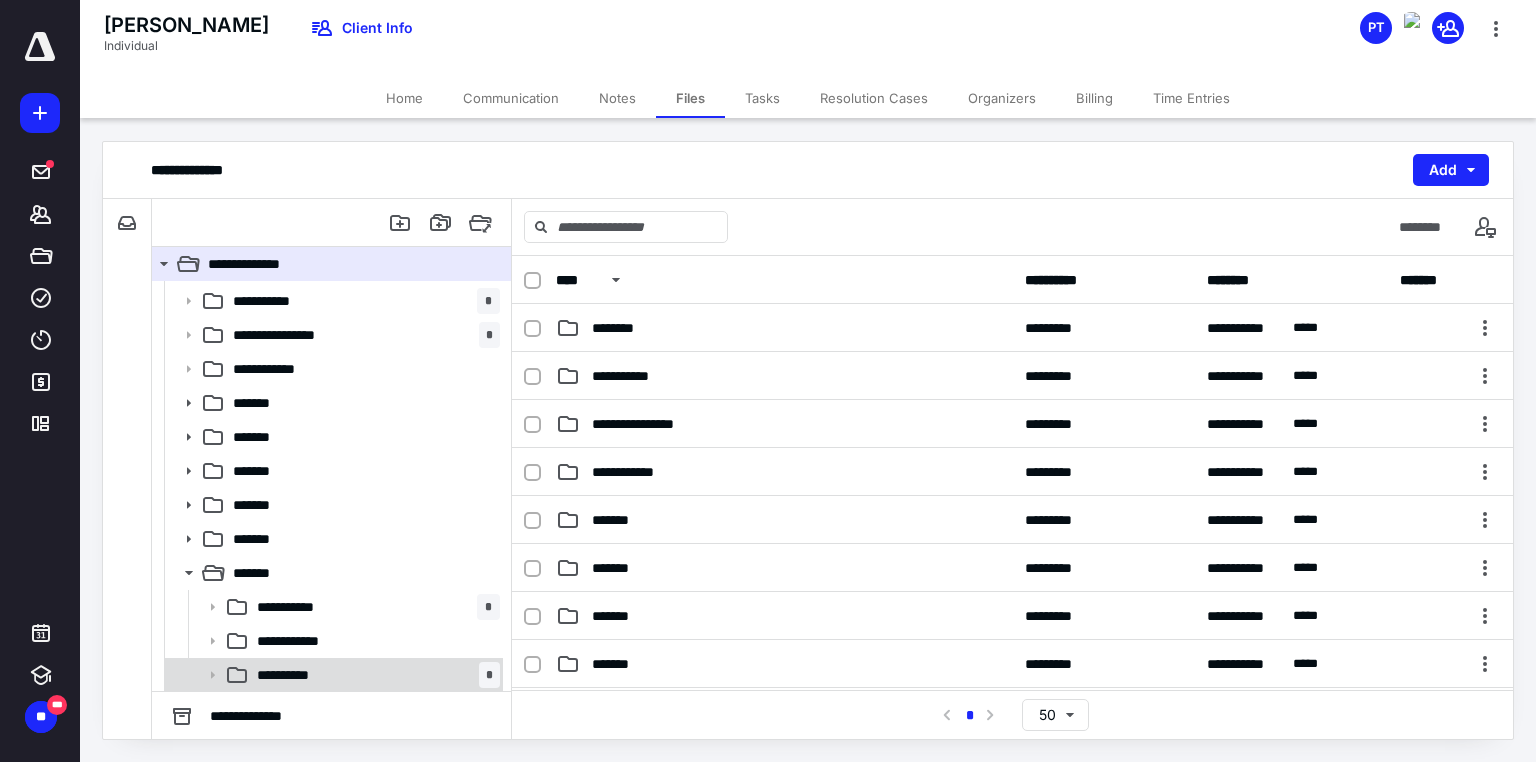 click on "**********" at bounding box center (292, 675) 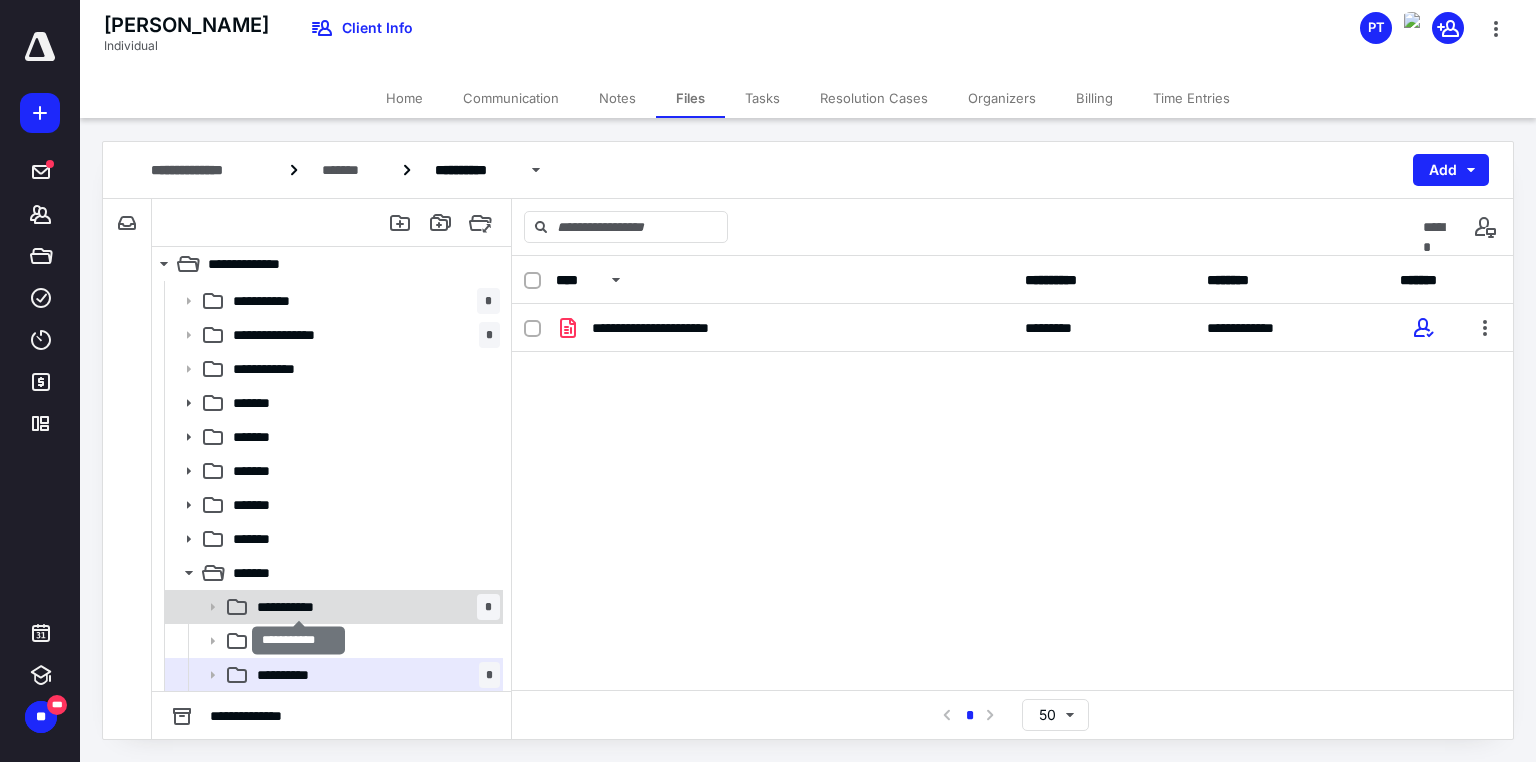 click on "**********" at bounding box center (299, 607) 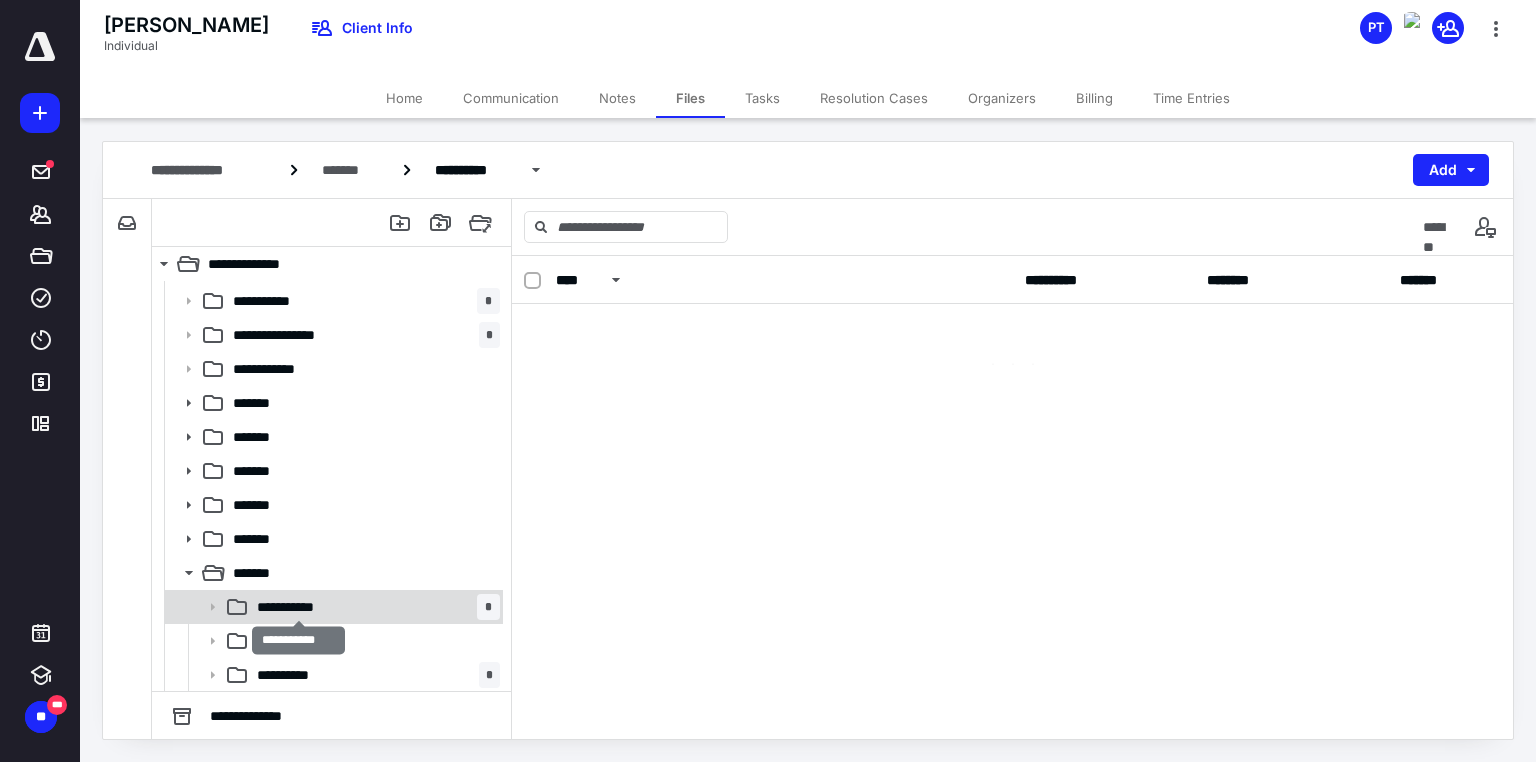 click on "**********" at bounding box center [299, 607] 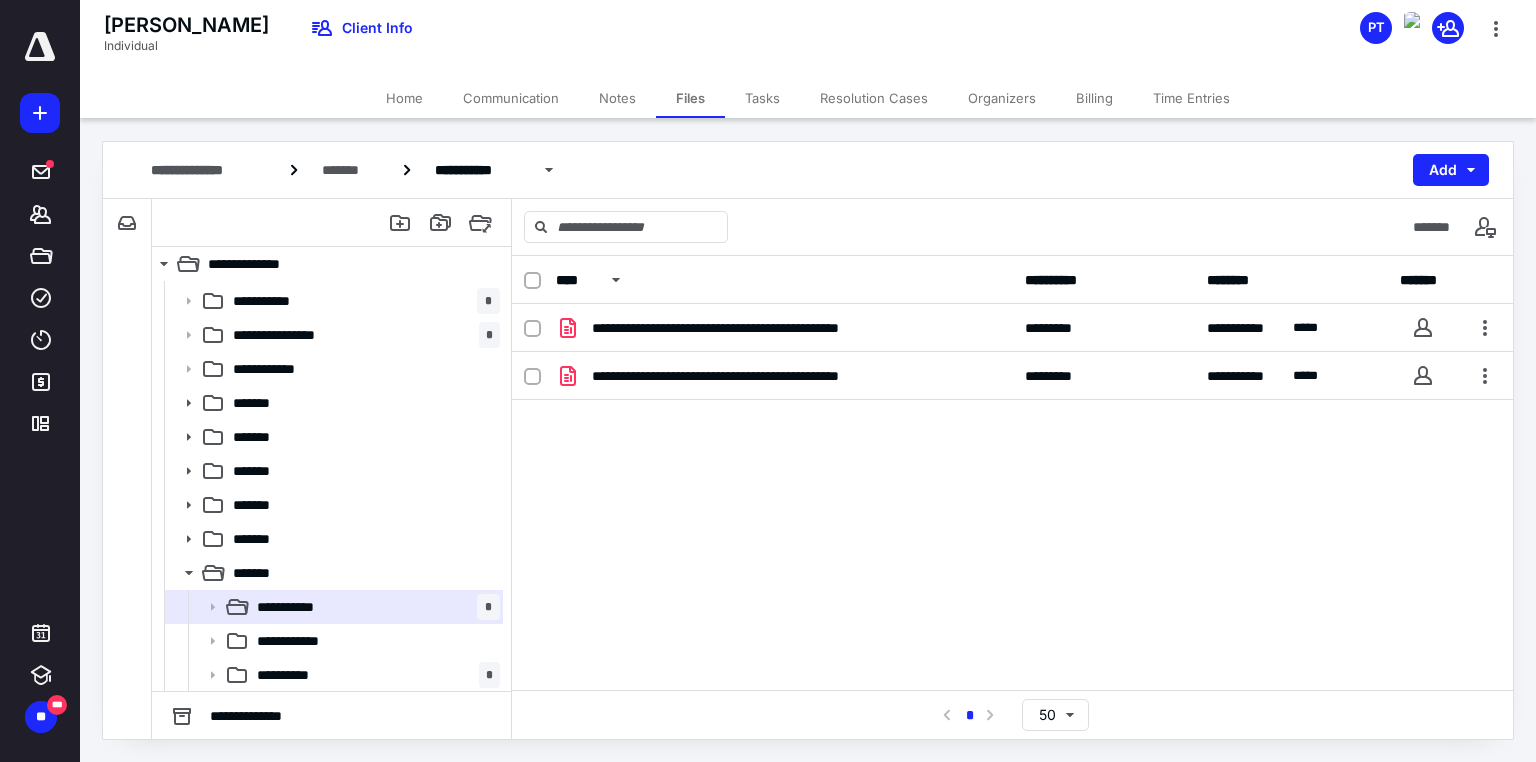 click on "Home" at bounding box center [404, 98] 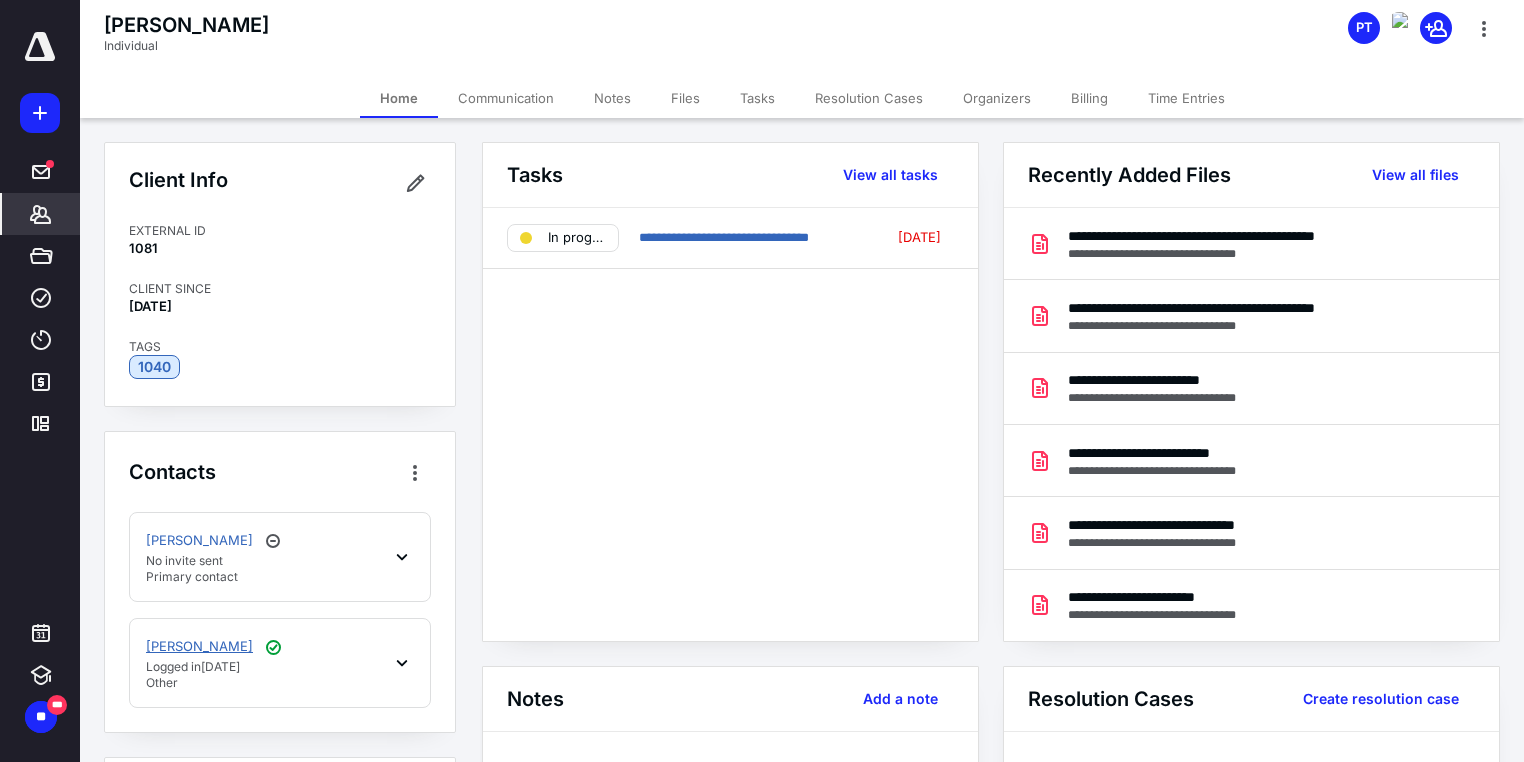 click on "[PERSON_NAME]" at bounding box center (199, 647) 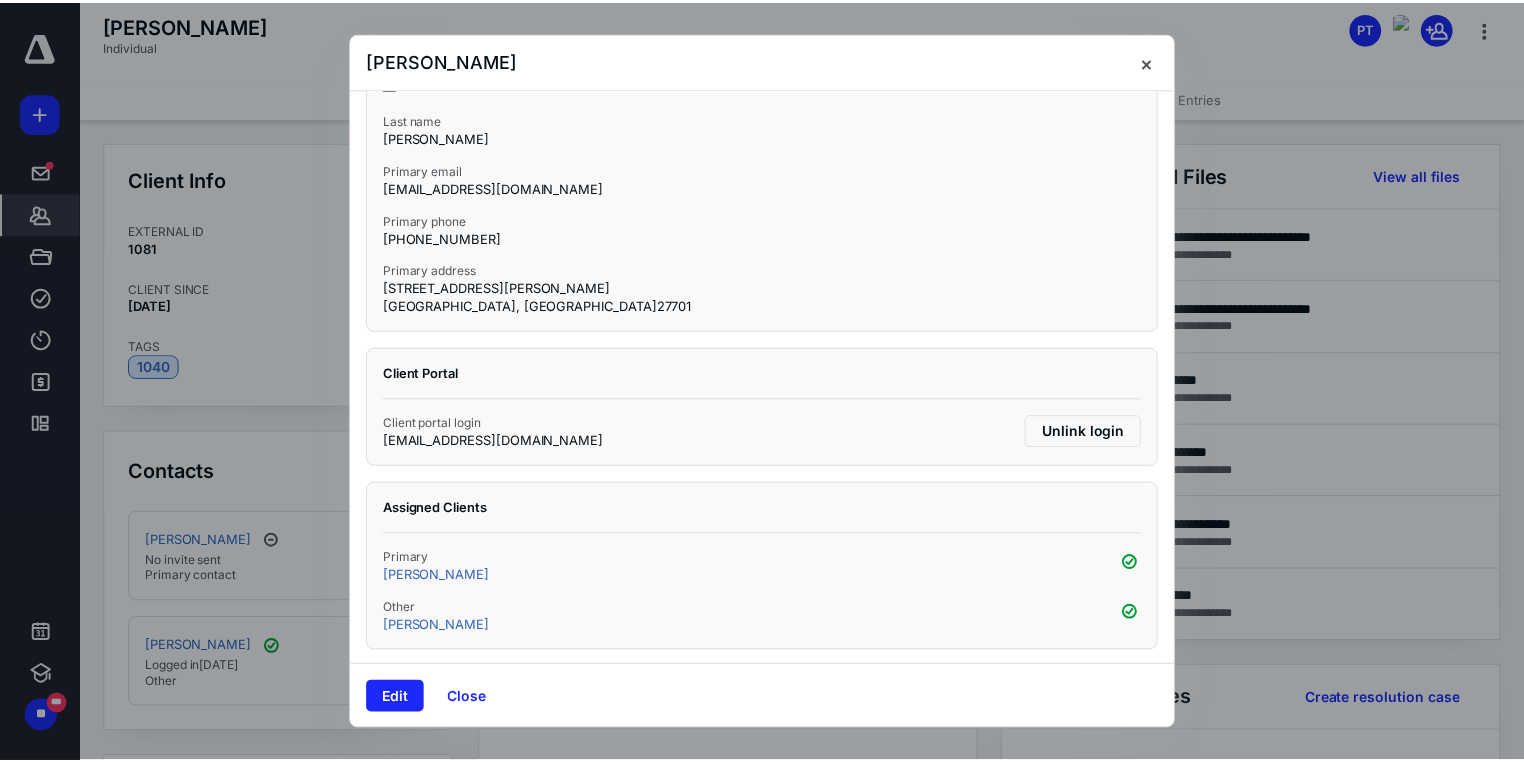 scroll, scrollTop: 0, scrollLeft: 0, axis: both 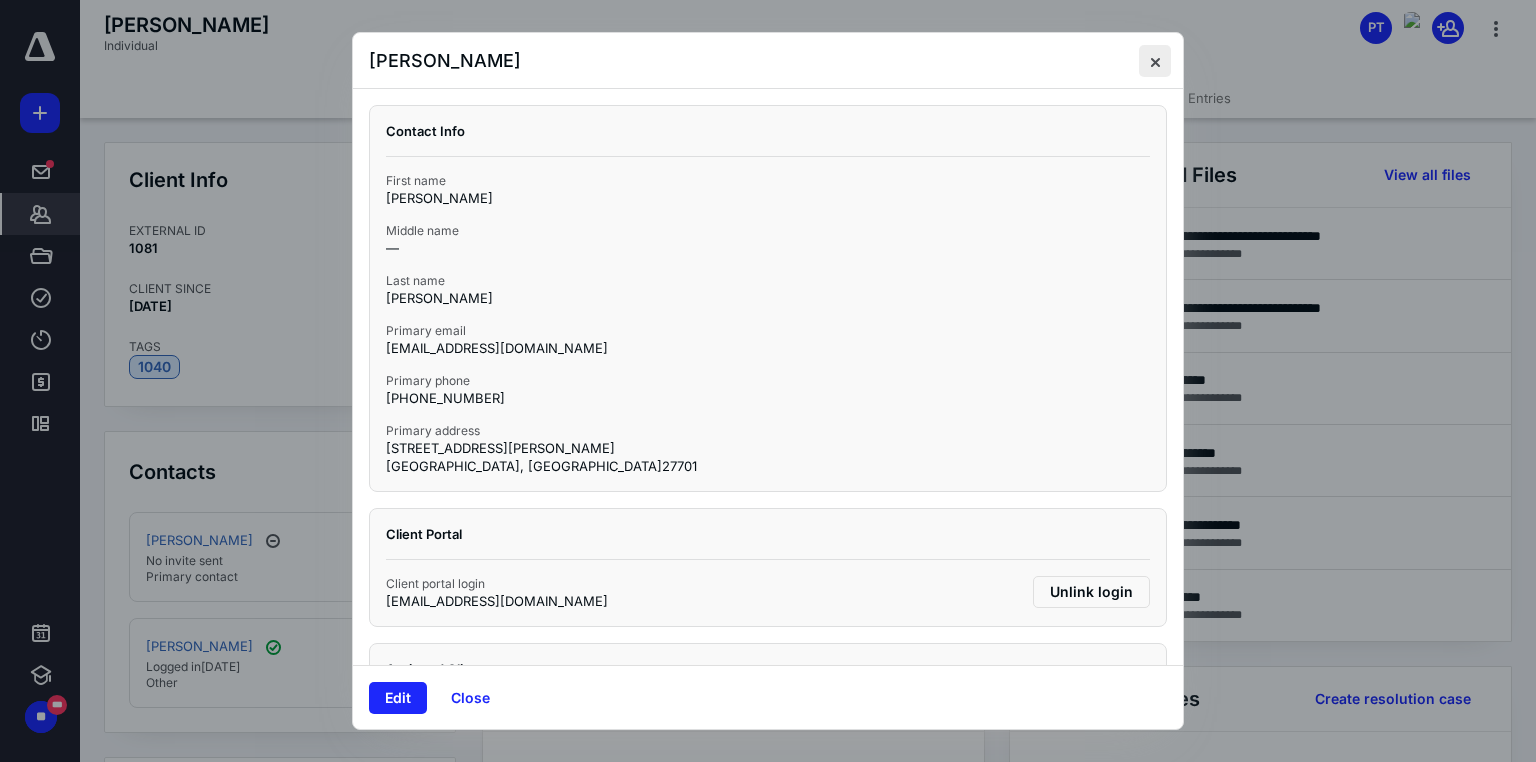 click at bounding box center [1155, 61] 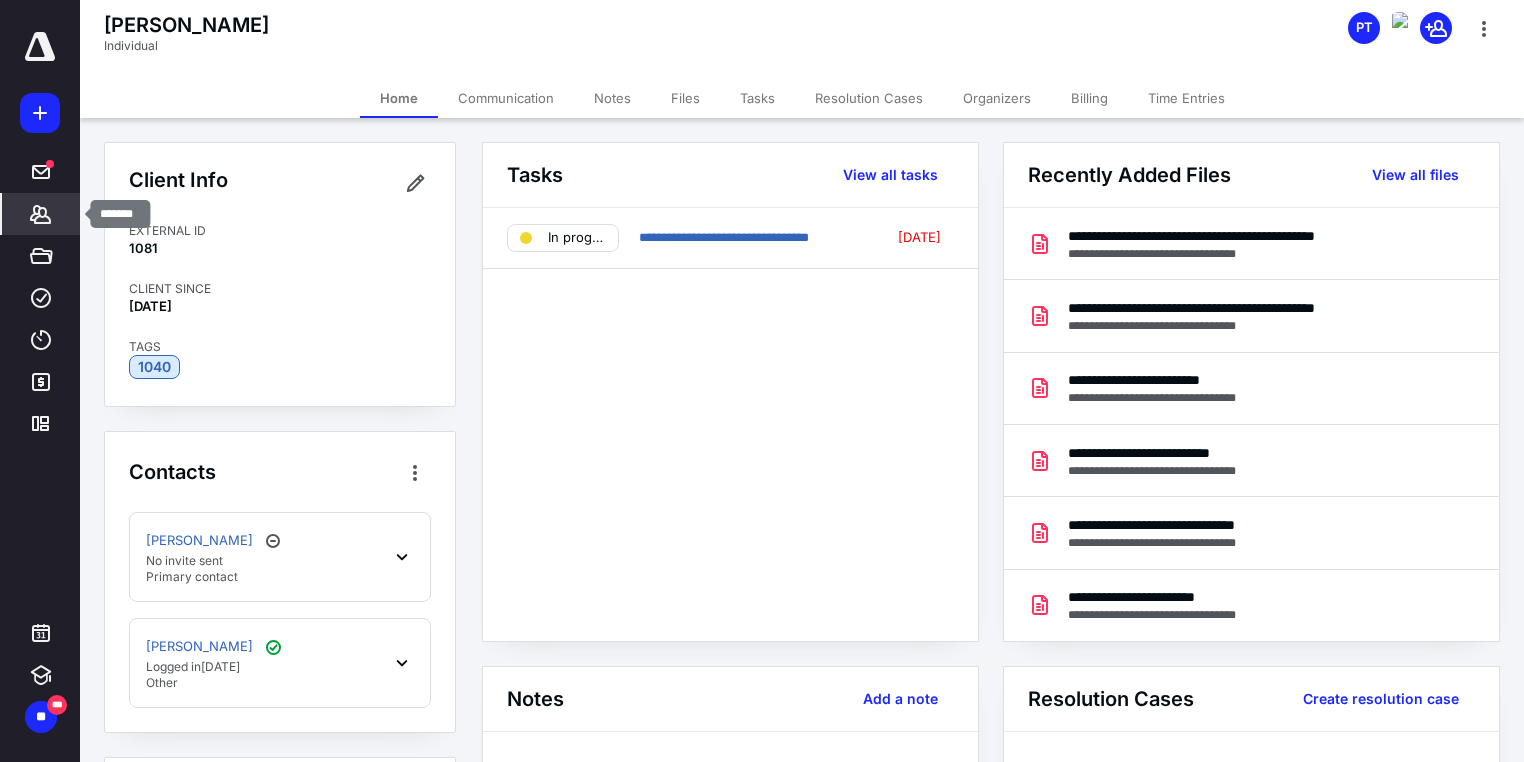 click 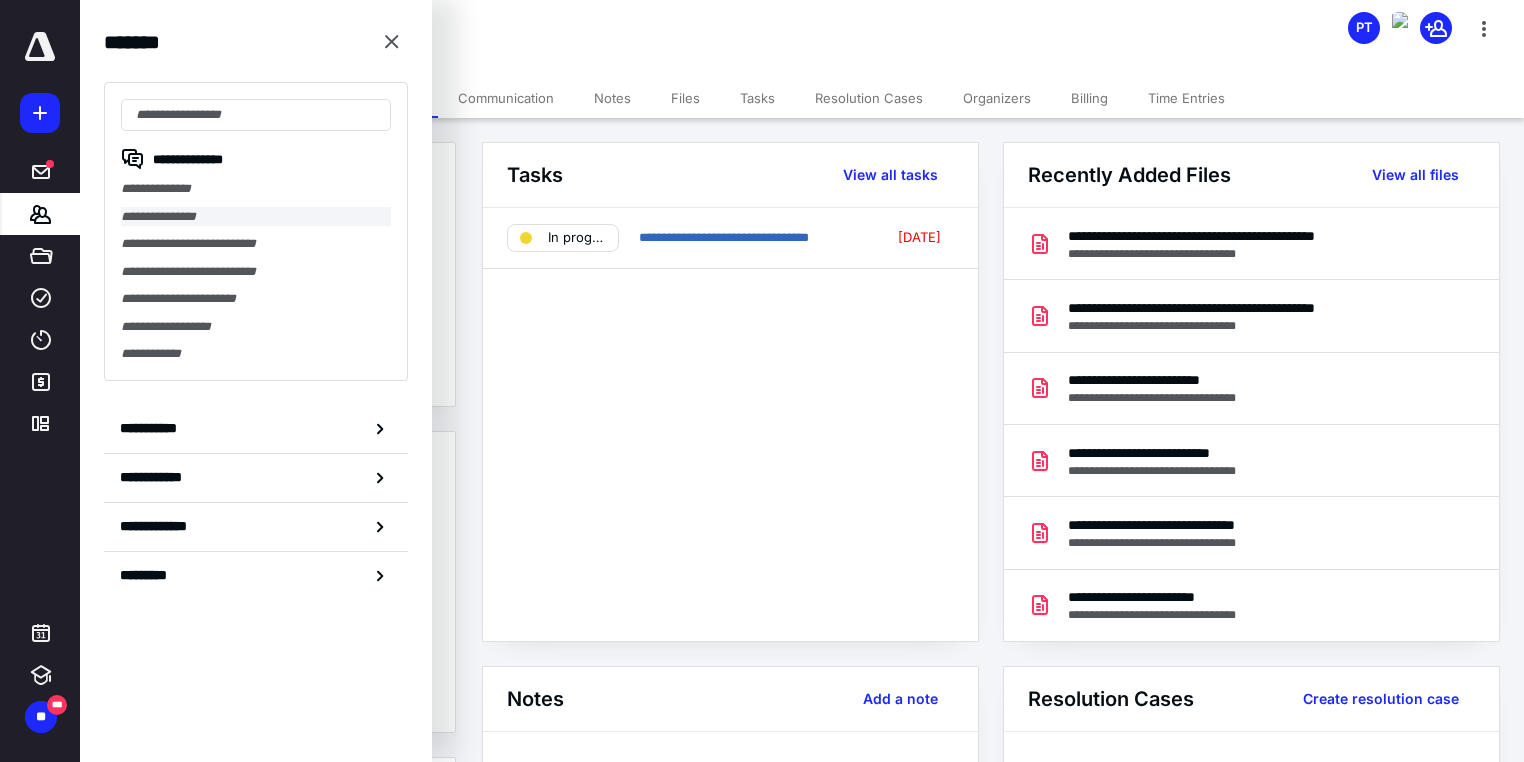 click on "**********" at bounding box center [256, 217] 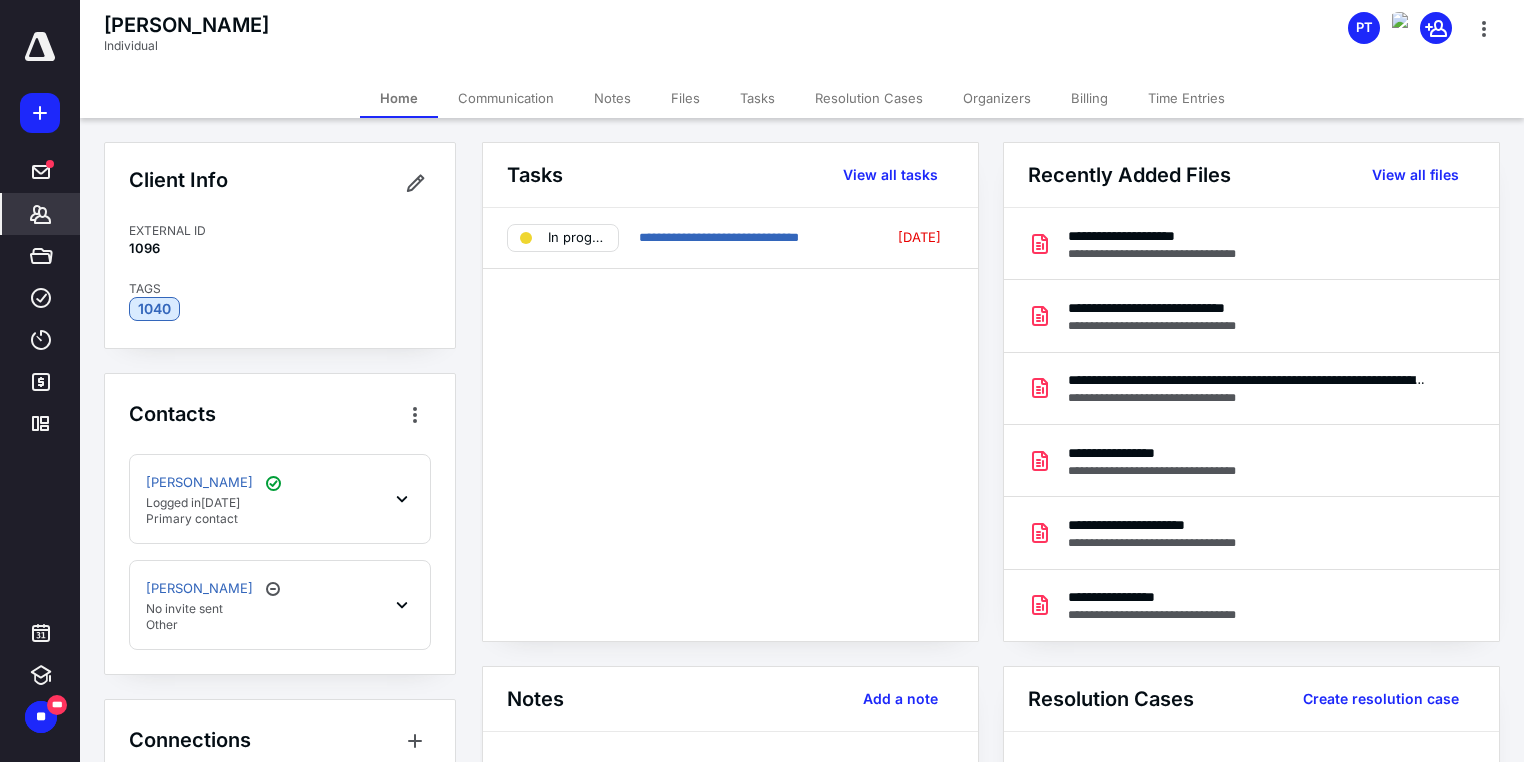 click on "Tasks" at bounding box center (757, 98) 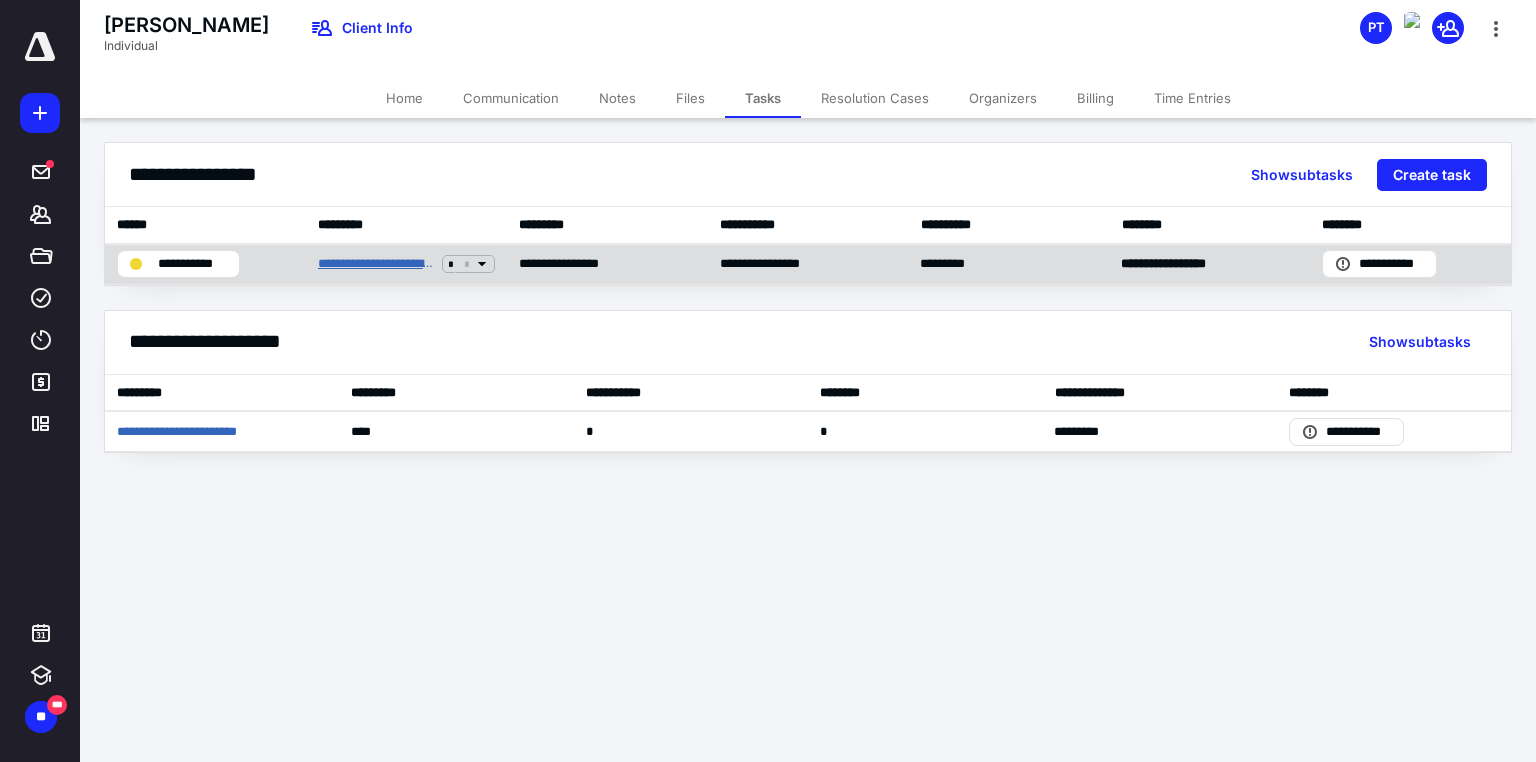 click on "**********" at bounding box center (376, 264) 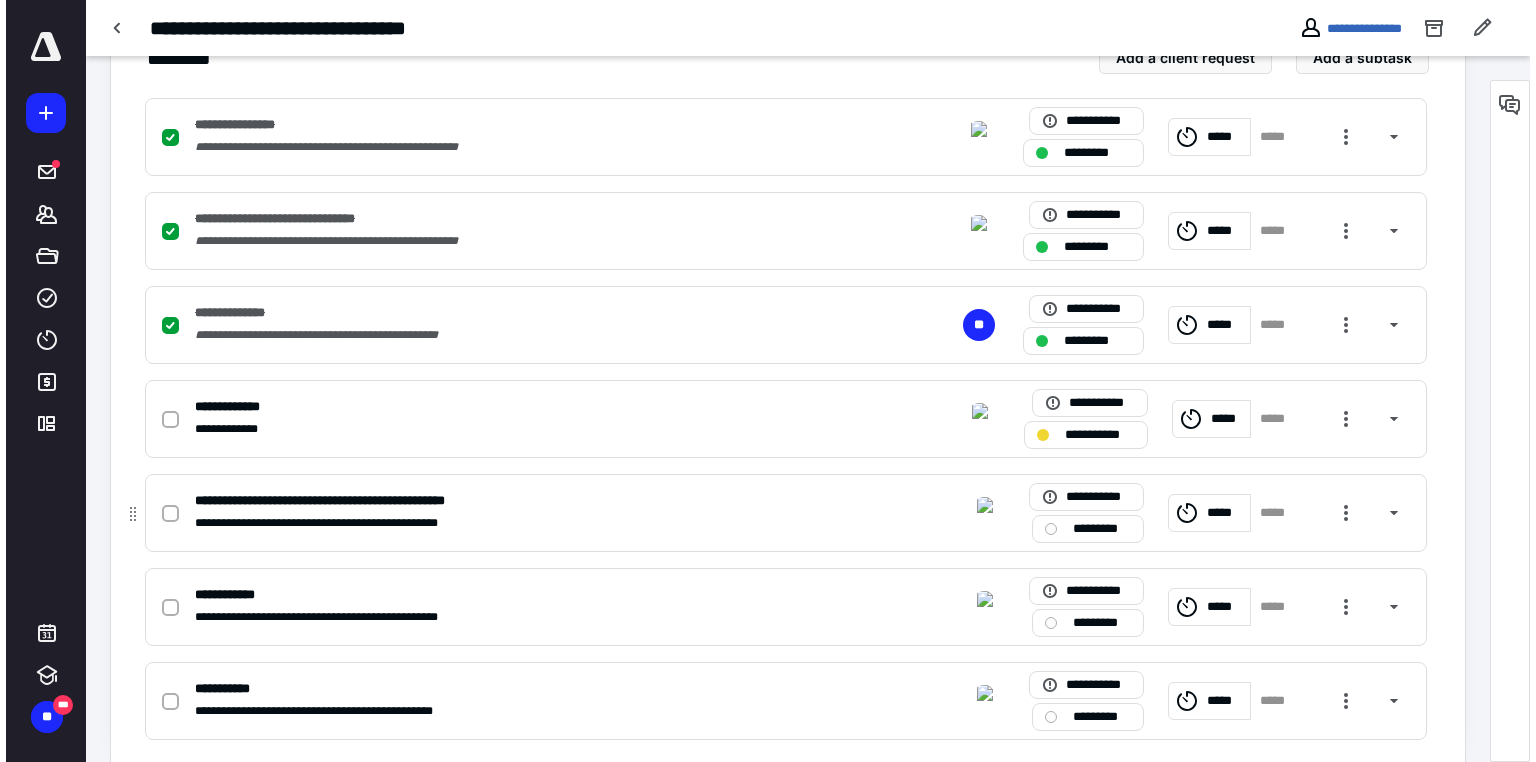 scroll, scrollTop: 0, scrollLeft: 0, axis: both 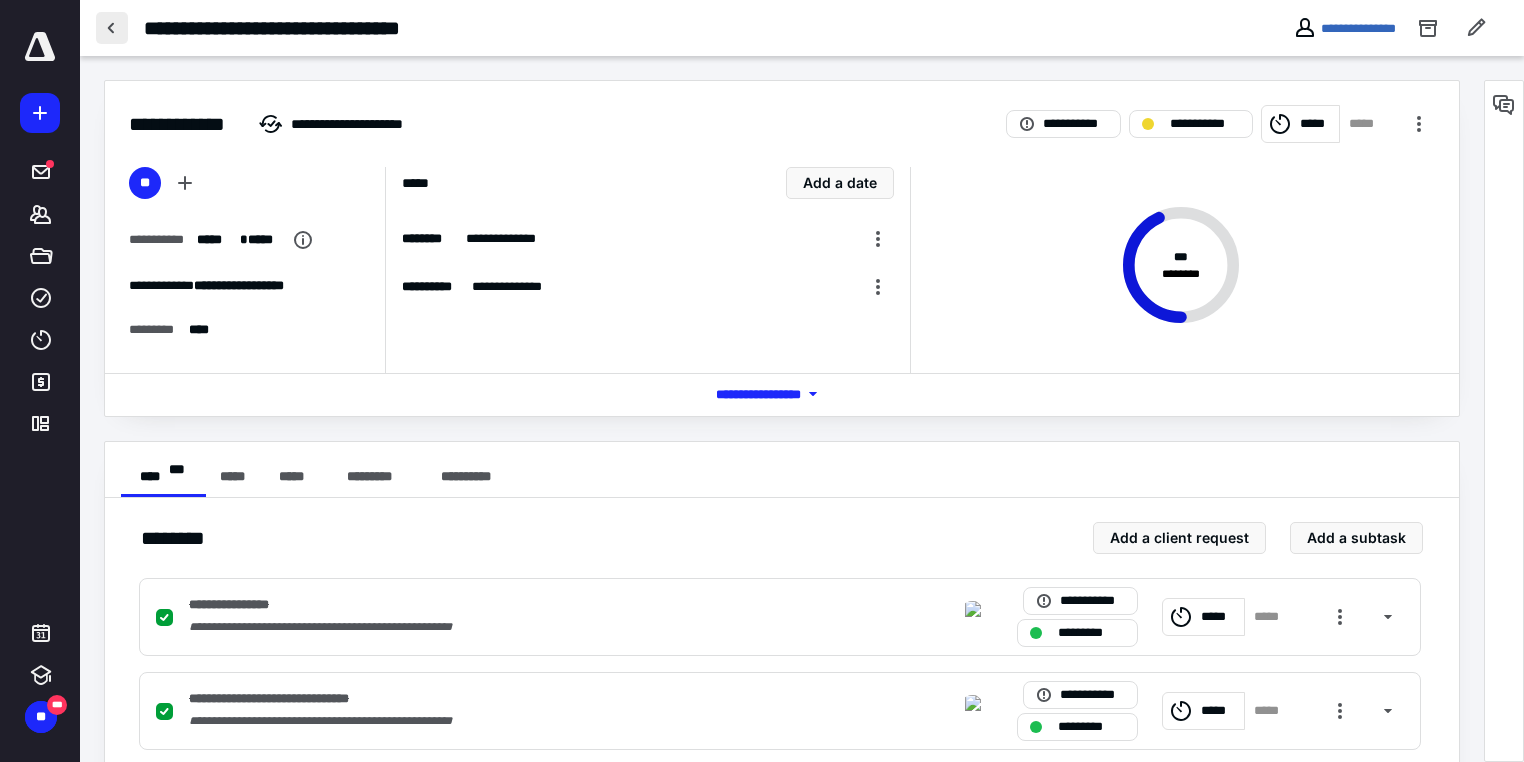 click at bounding box center [112, 28] 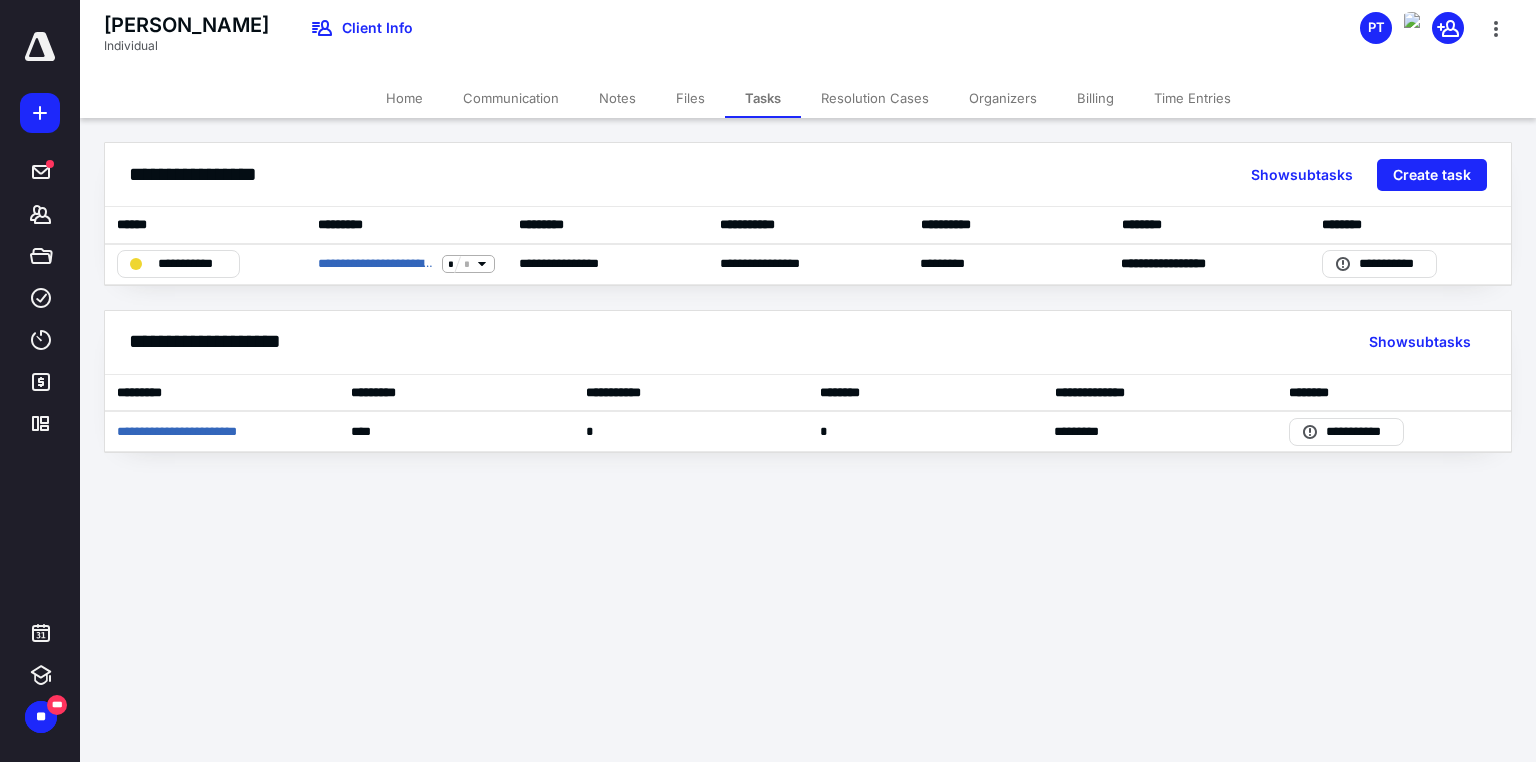 click on "Home" at bounding box center (404, 98) 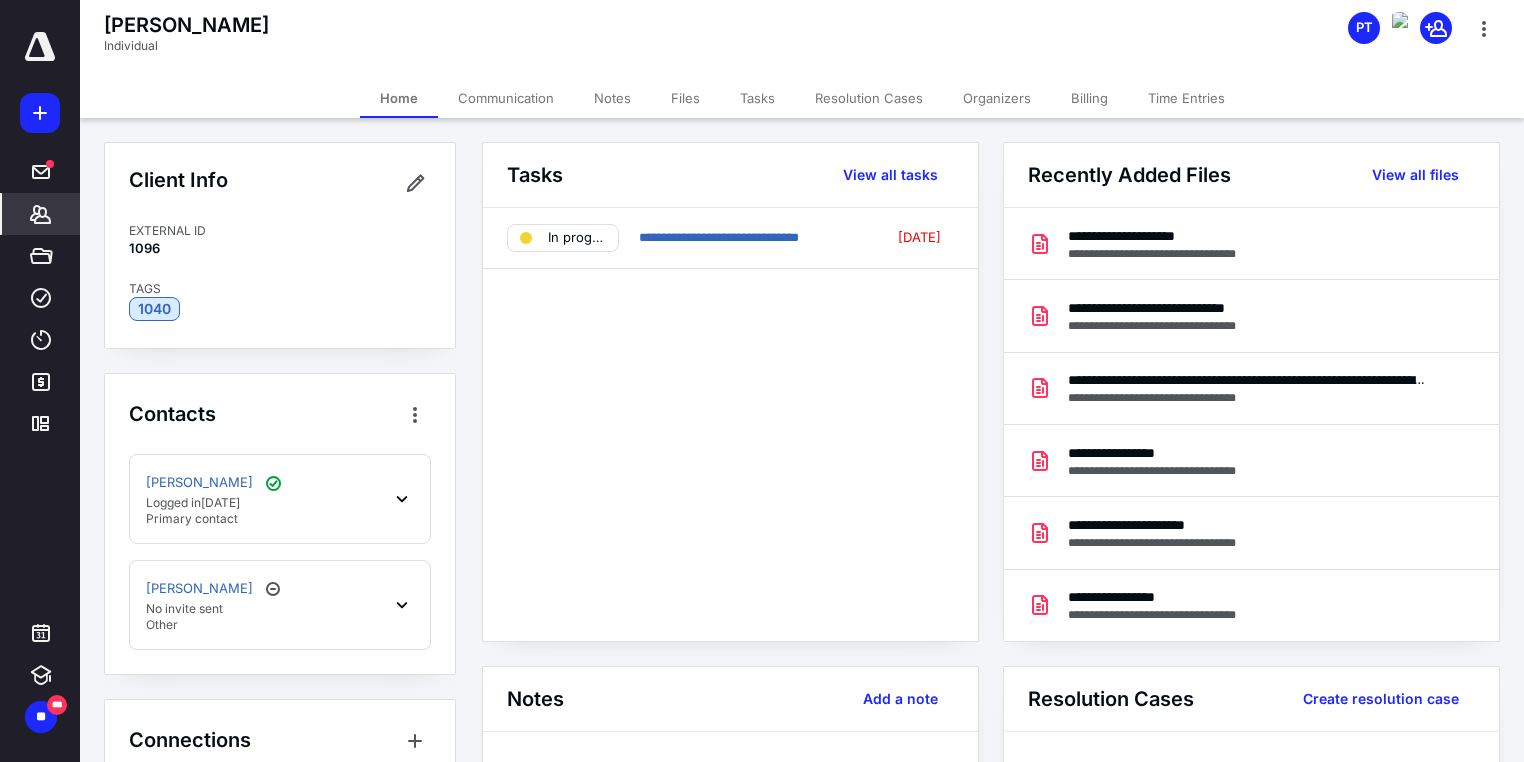 click on "Tasks" at bounding box center (757, 98) 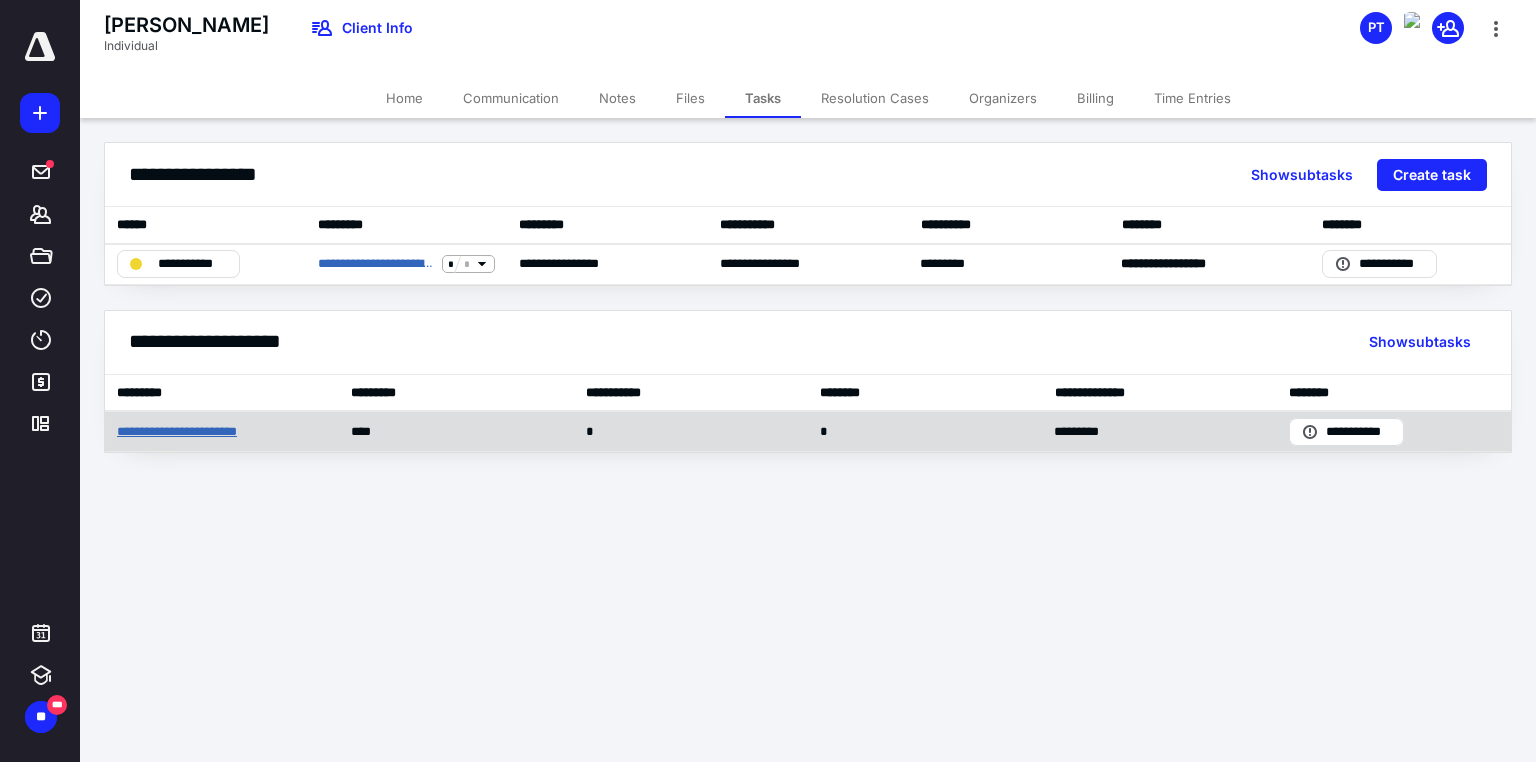 click on "**********" at bounding box center (193, 432) 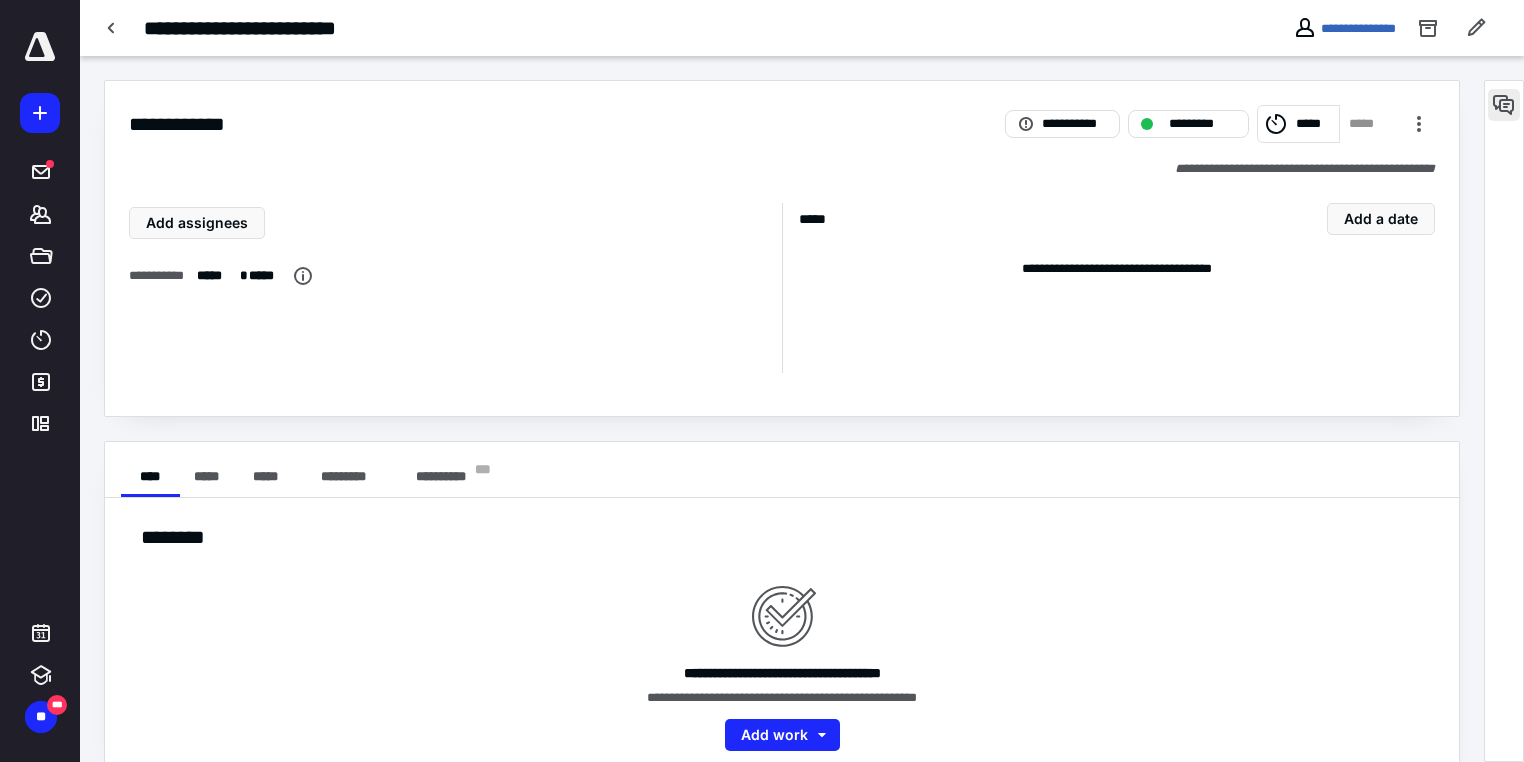 click at bounding box center [1504, 105] 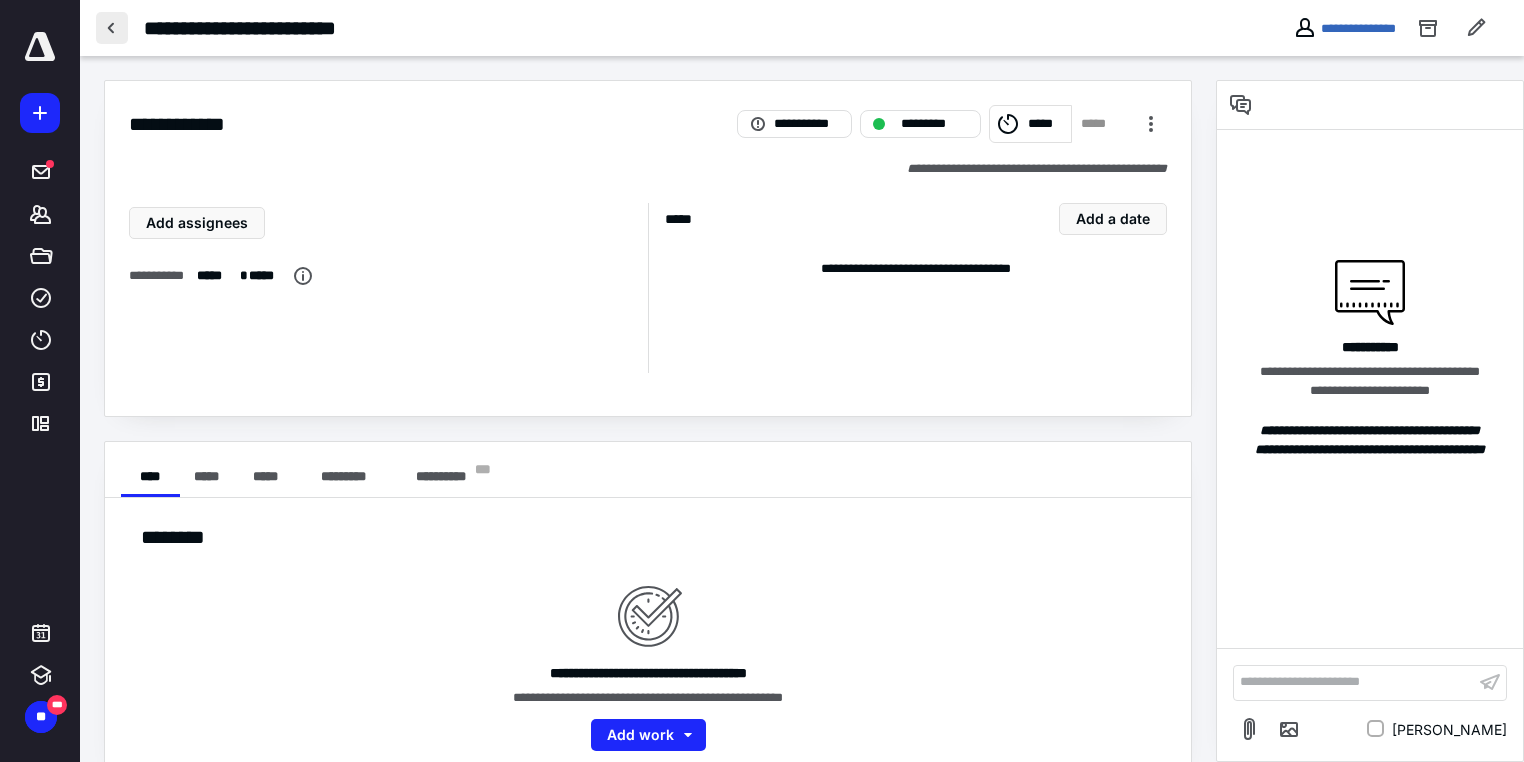click at bounding box center [112, 28] 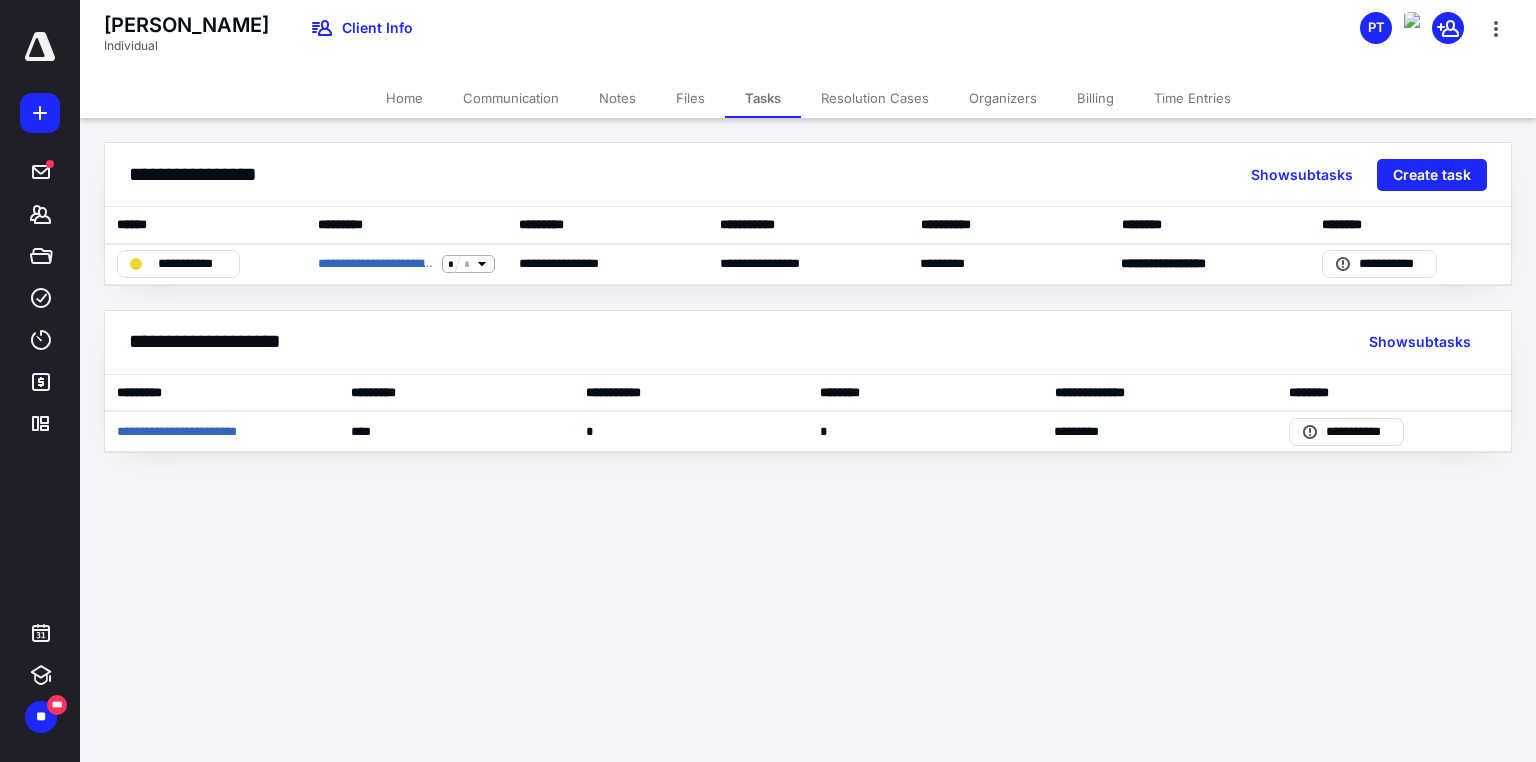 click on "Home" at bounding box center [404, 98] 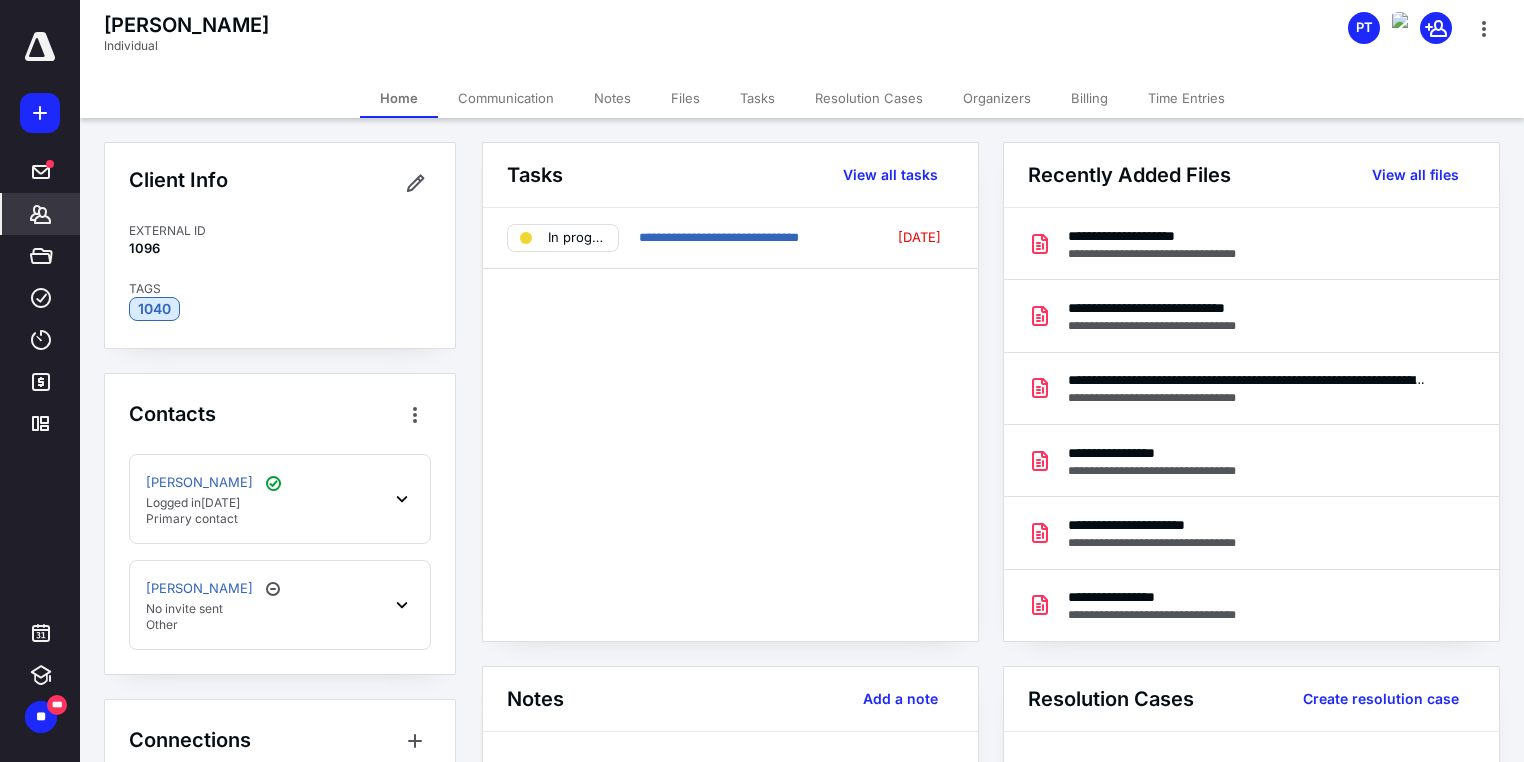 click on "Communication" at bounding box center [506, 98] 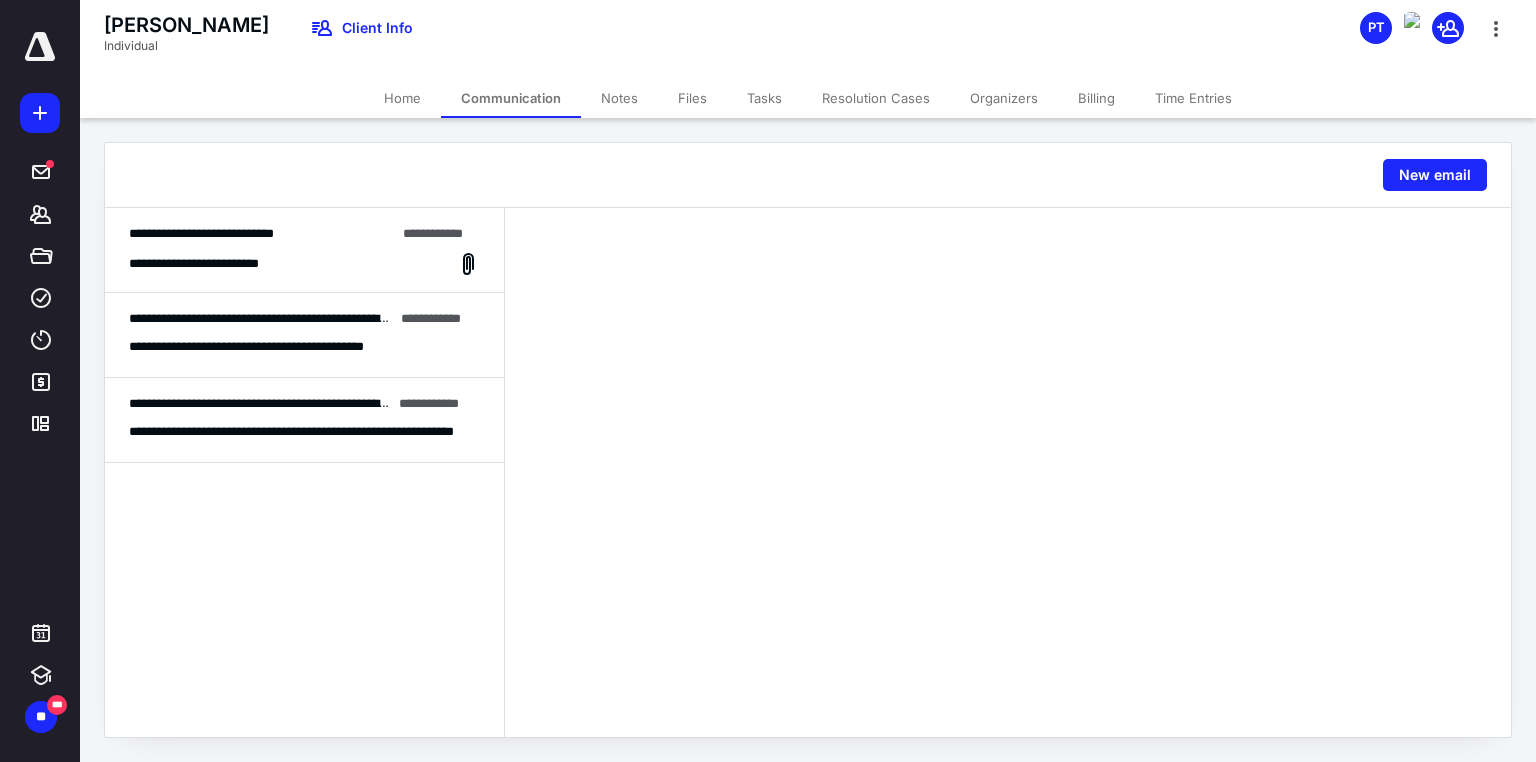 click on "**********" at bounding box center (304, 250) 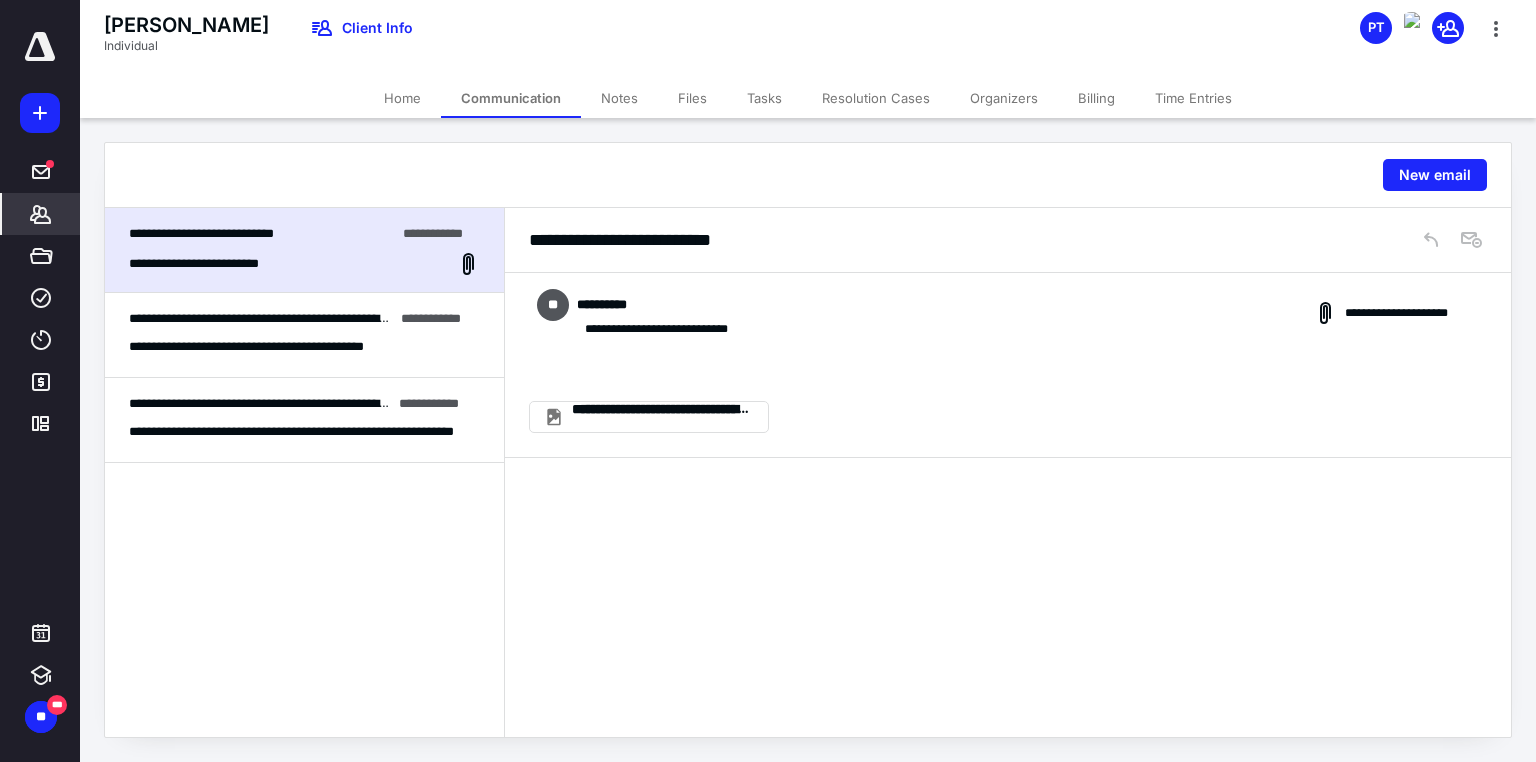 click 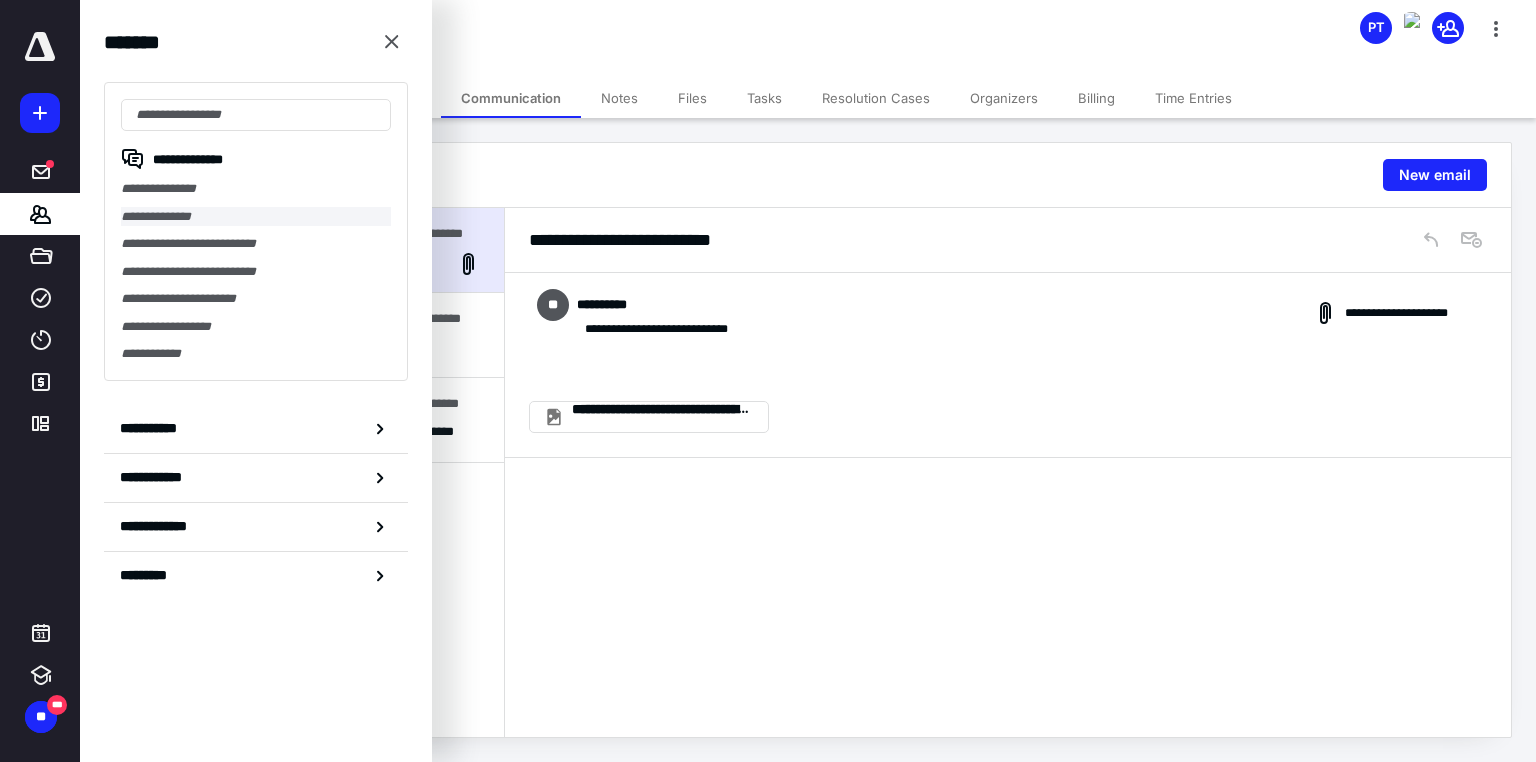 click on "**********" at bounding box center (256, 217) 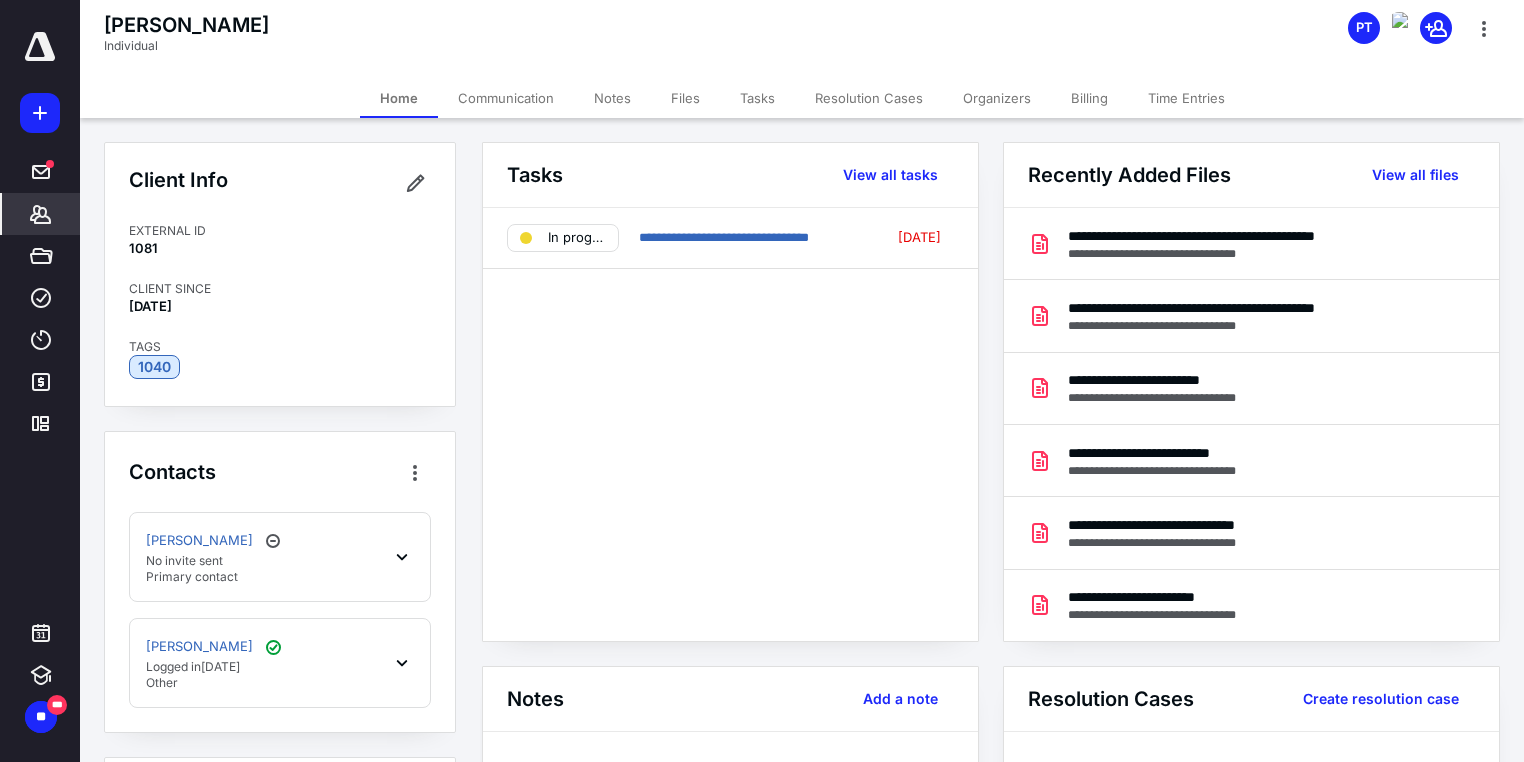 click on "Communication" at bounding box center (506, 98) 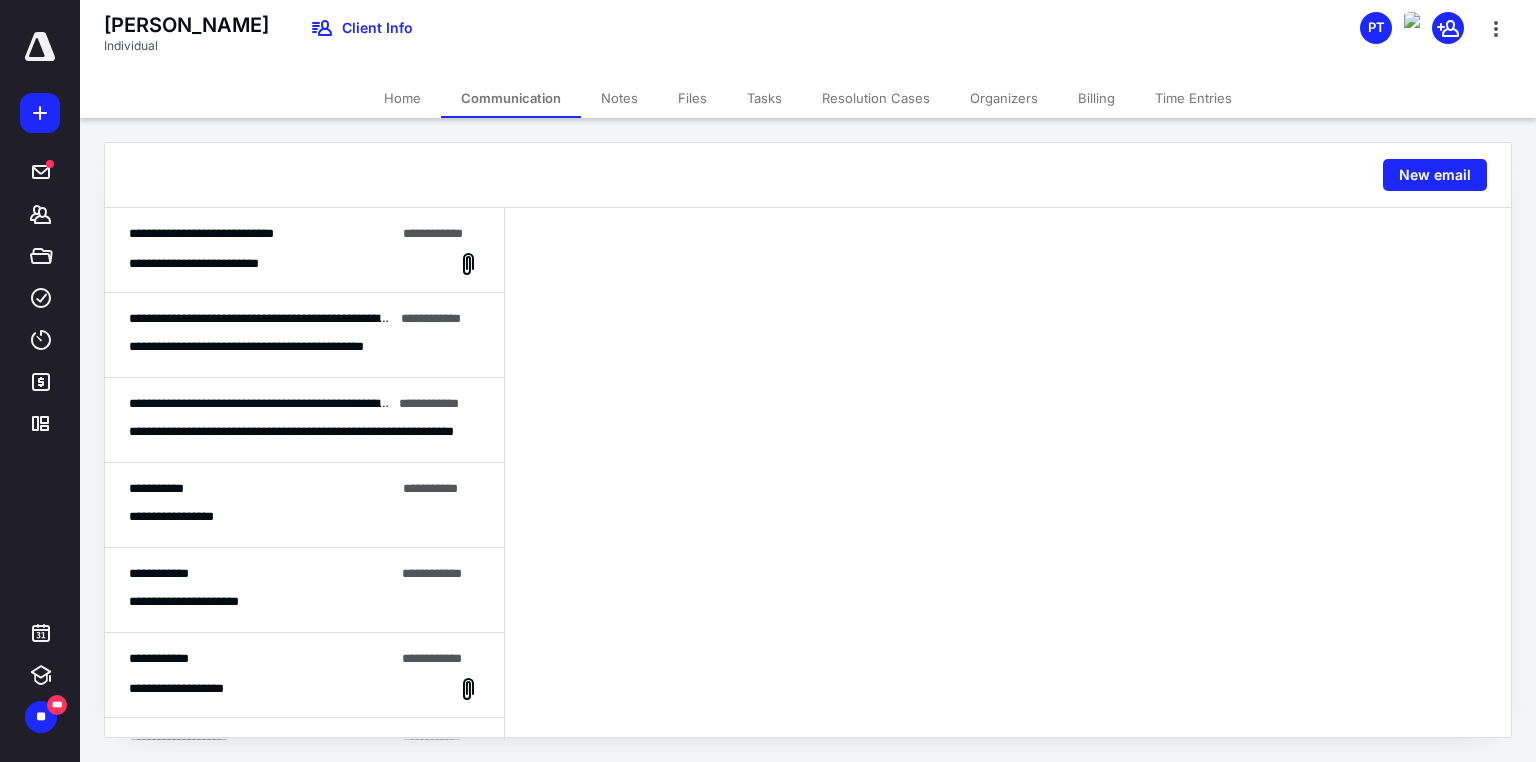 click on "**********" at bounding box center (304, 250) 